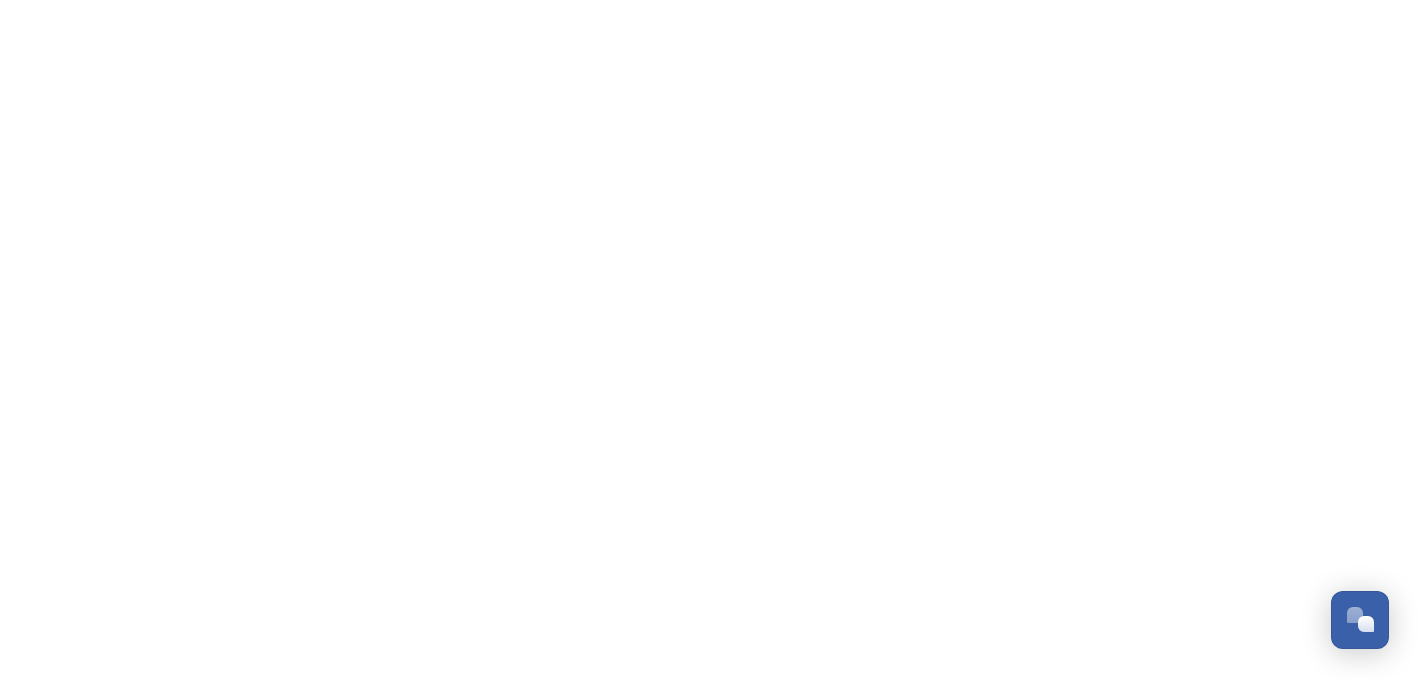 scroll, scrollTop: 0, scrollLeft: 0, axis: both 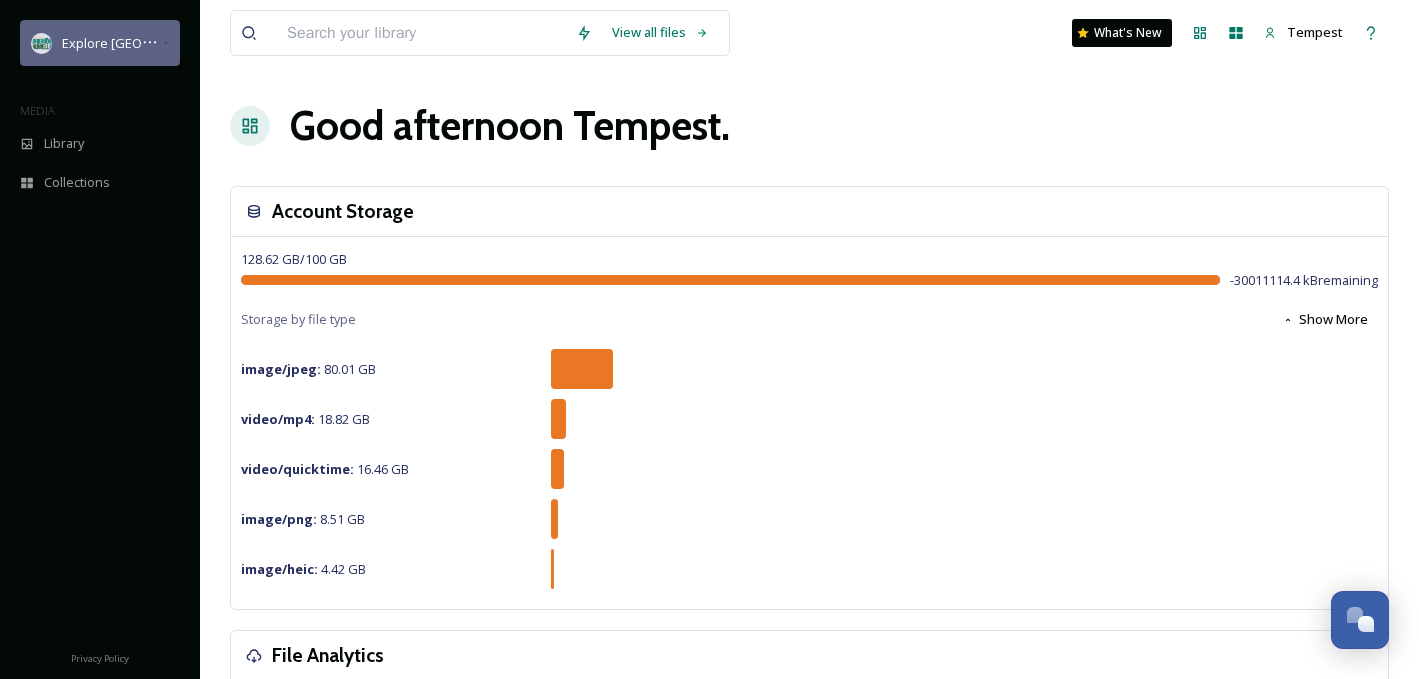 click on "Explore [GEOGRAPHIC_DATA][PERSON_NAME]" at bounding box center (199, 43) 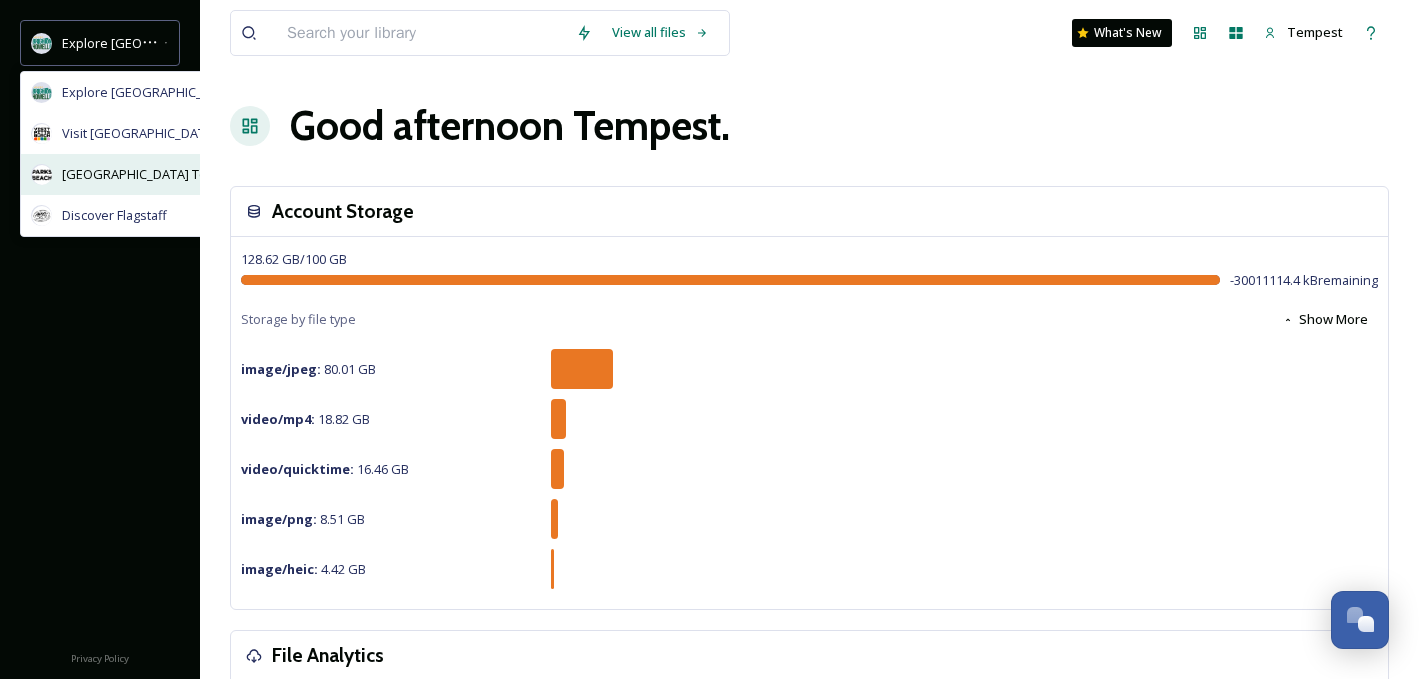 click on "[GEOGRAPHIC_DATA] Tourism" at bounding box center (151, 174) 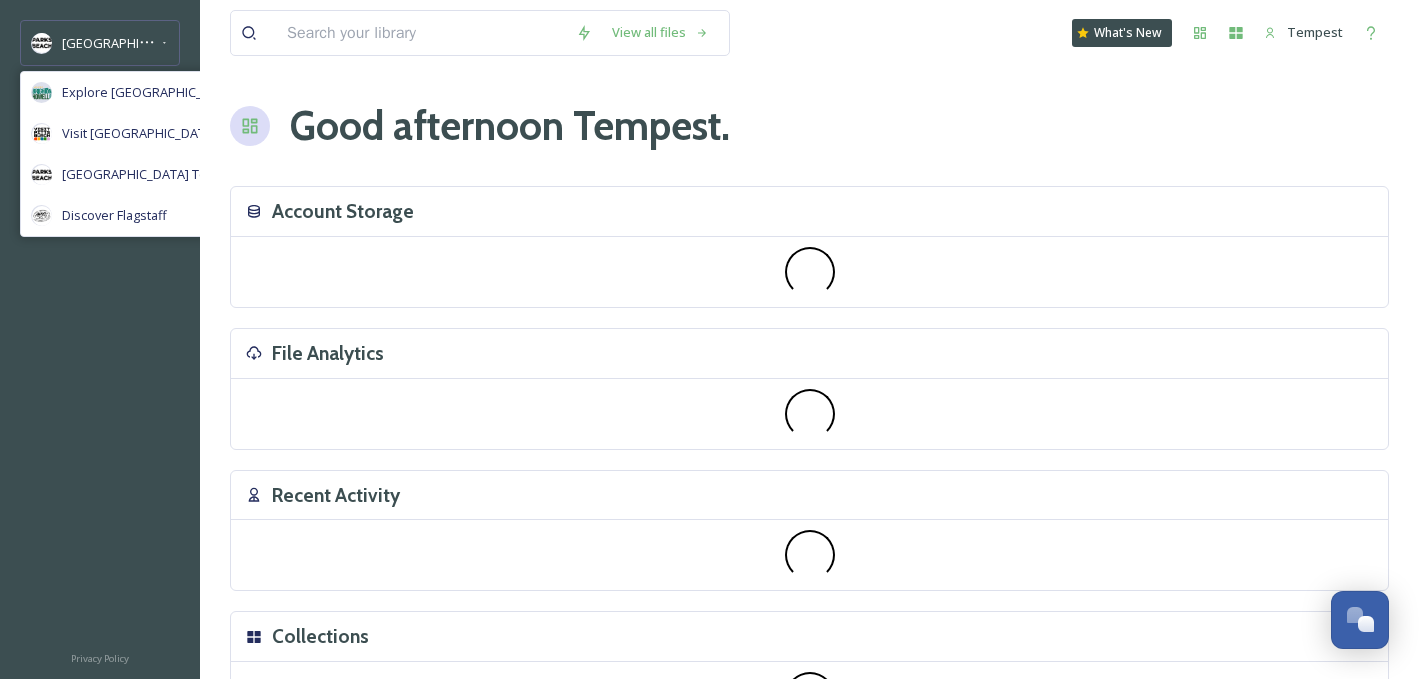 click at bounding box center [421, 33] 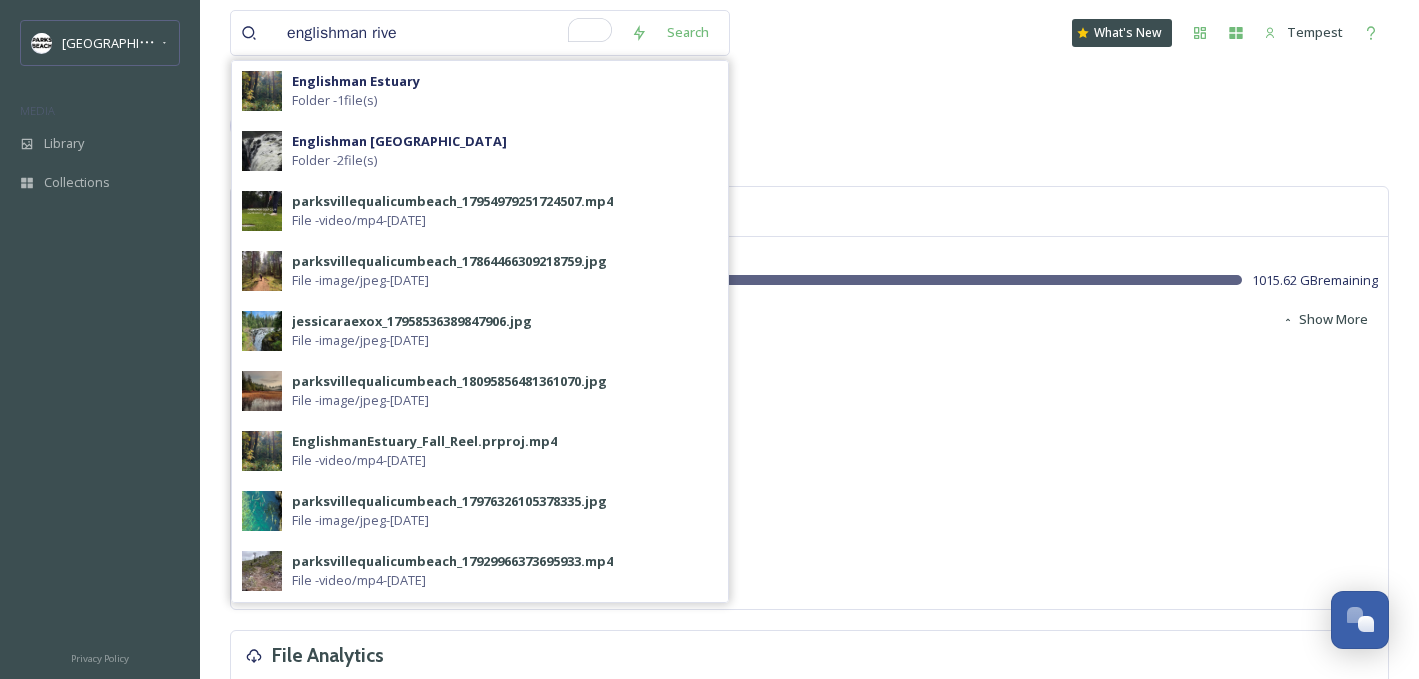type on "englishman river" 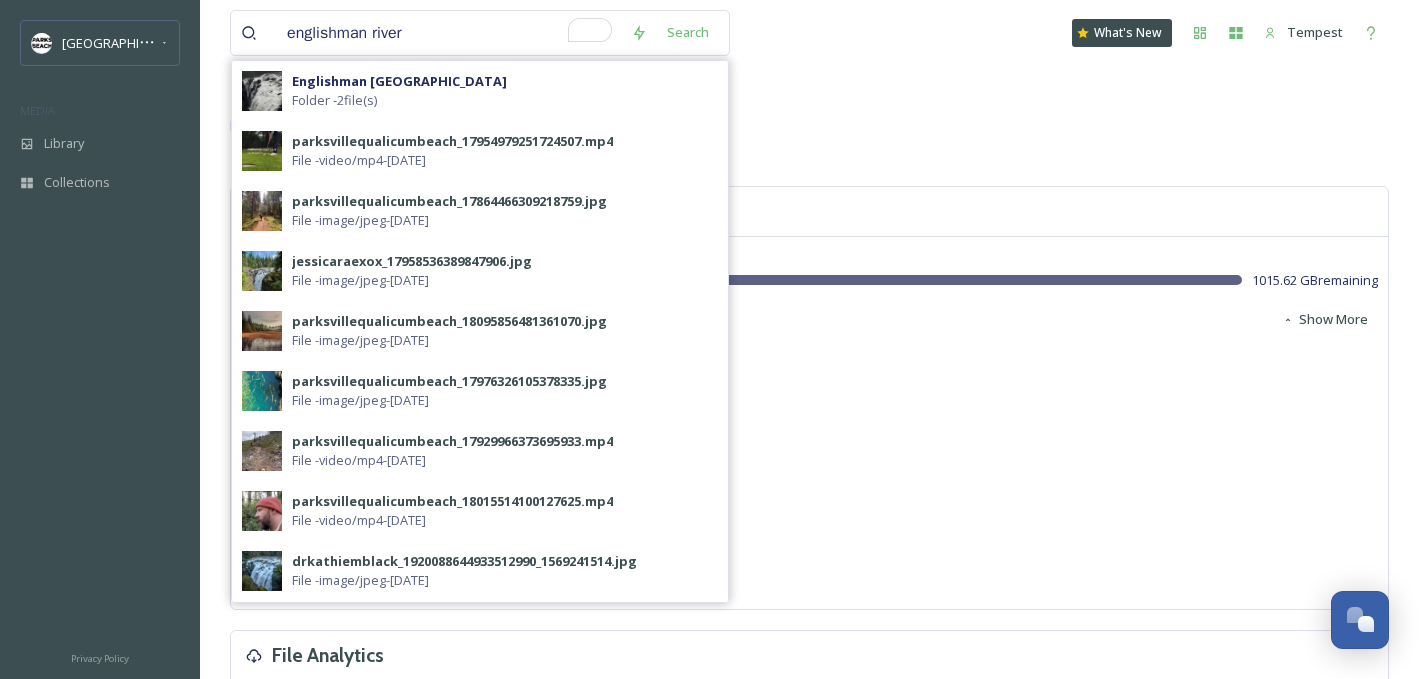 type 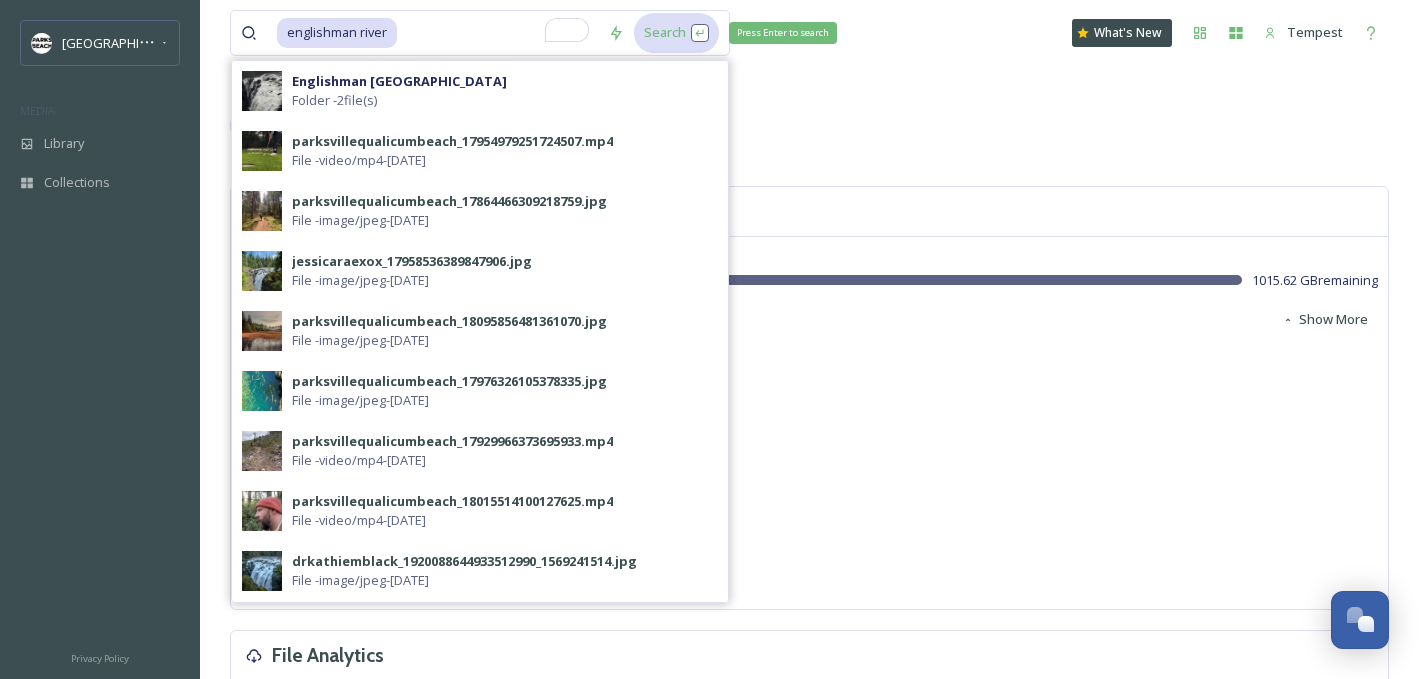 click on "Search Press Enter to search" at bounding box center (676, 32) 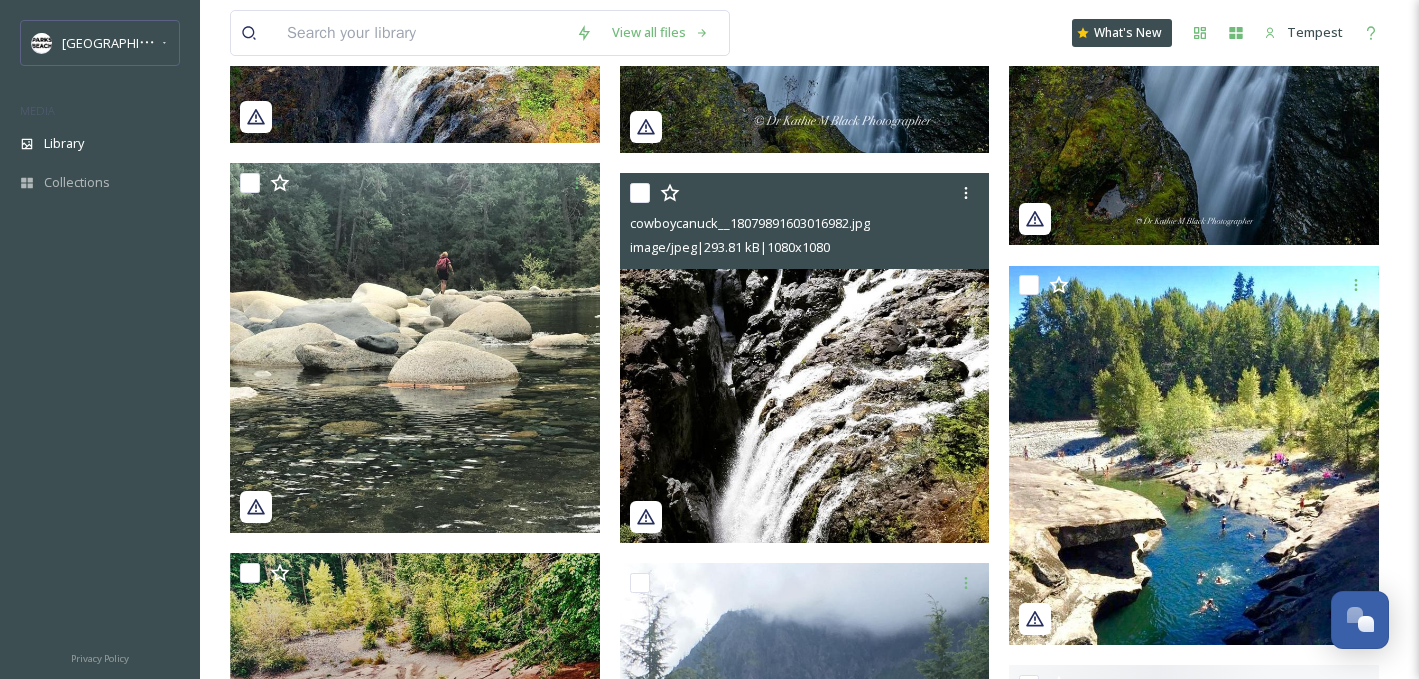 scroll, scrollTop: 2313, scrollLeft: 0, axis: vertical 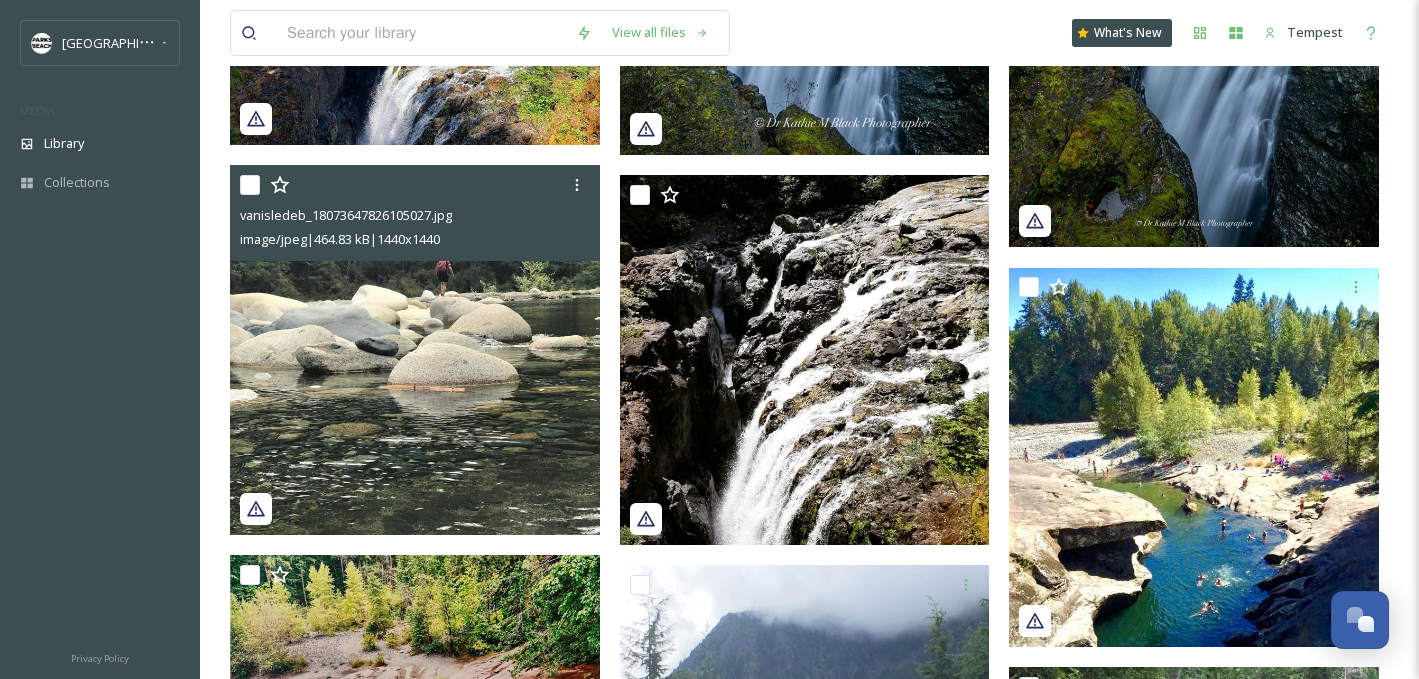 click at bounding box center (415, 350) 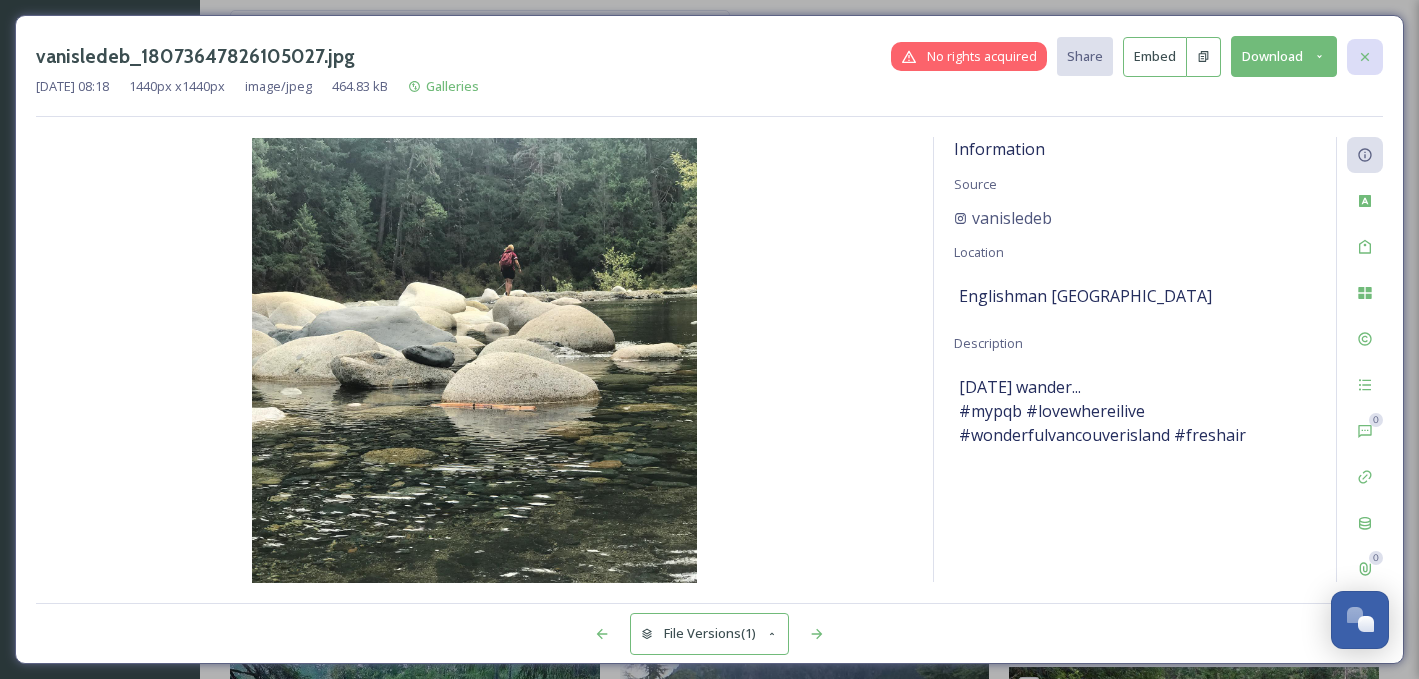 click 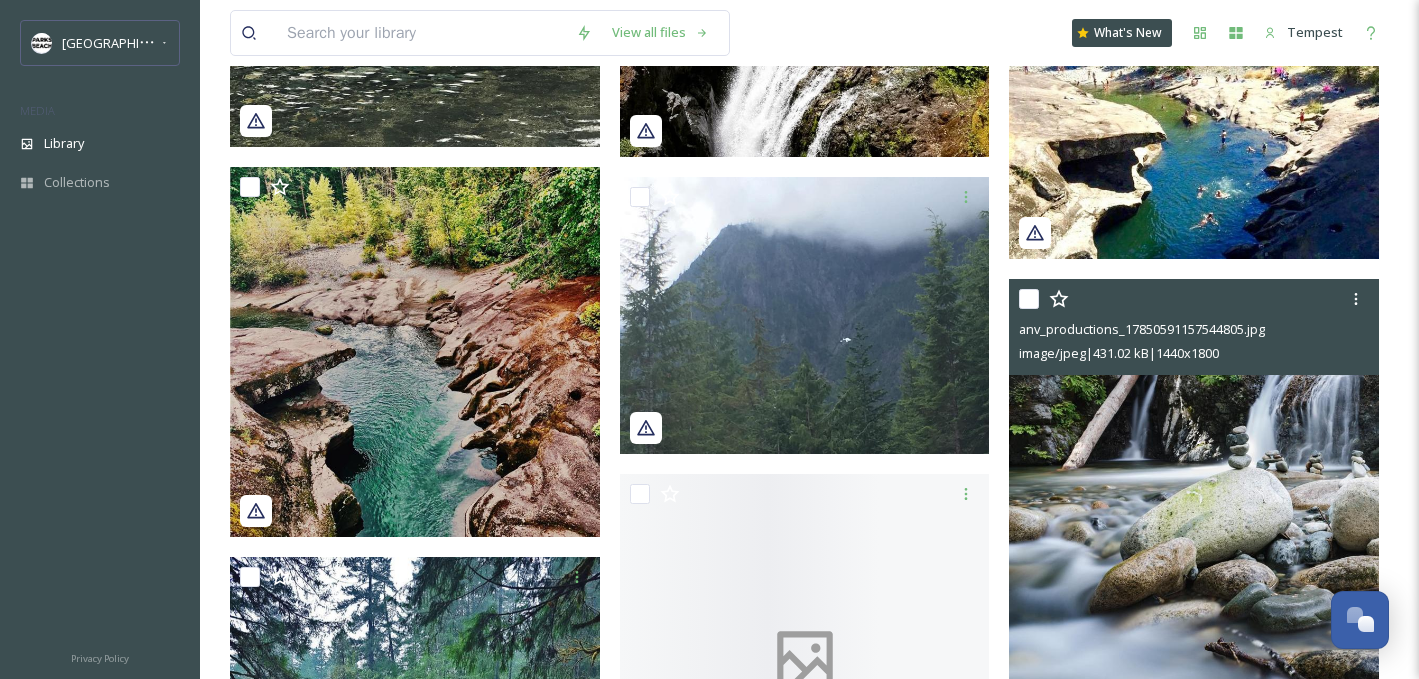 scroll, scrollTop: 2779, scrollLeft: 0, axis: vertical 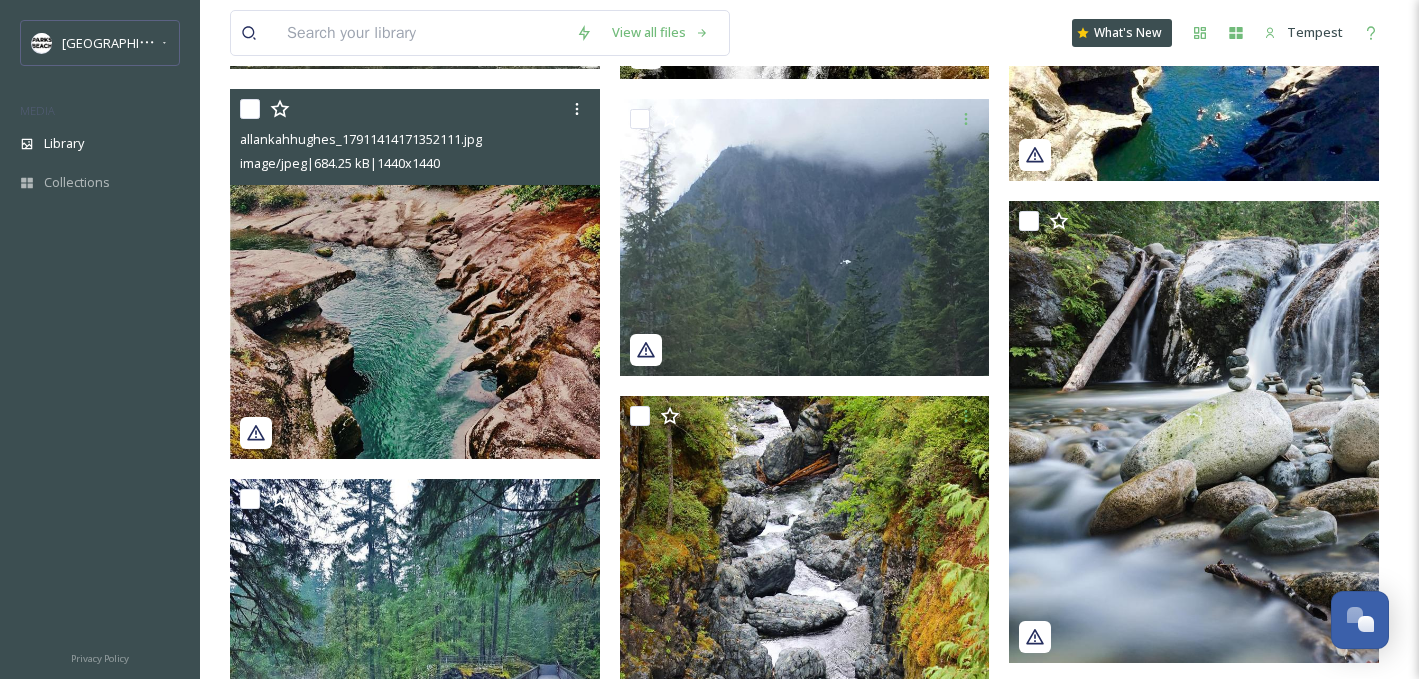 click at bounding box center (415, 274) 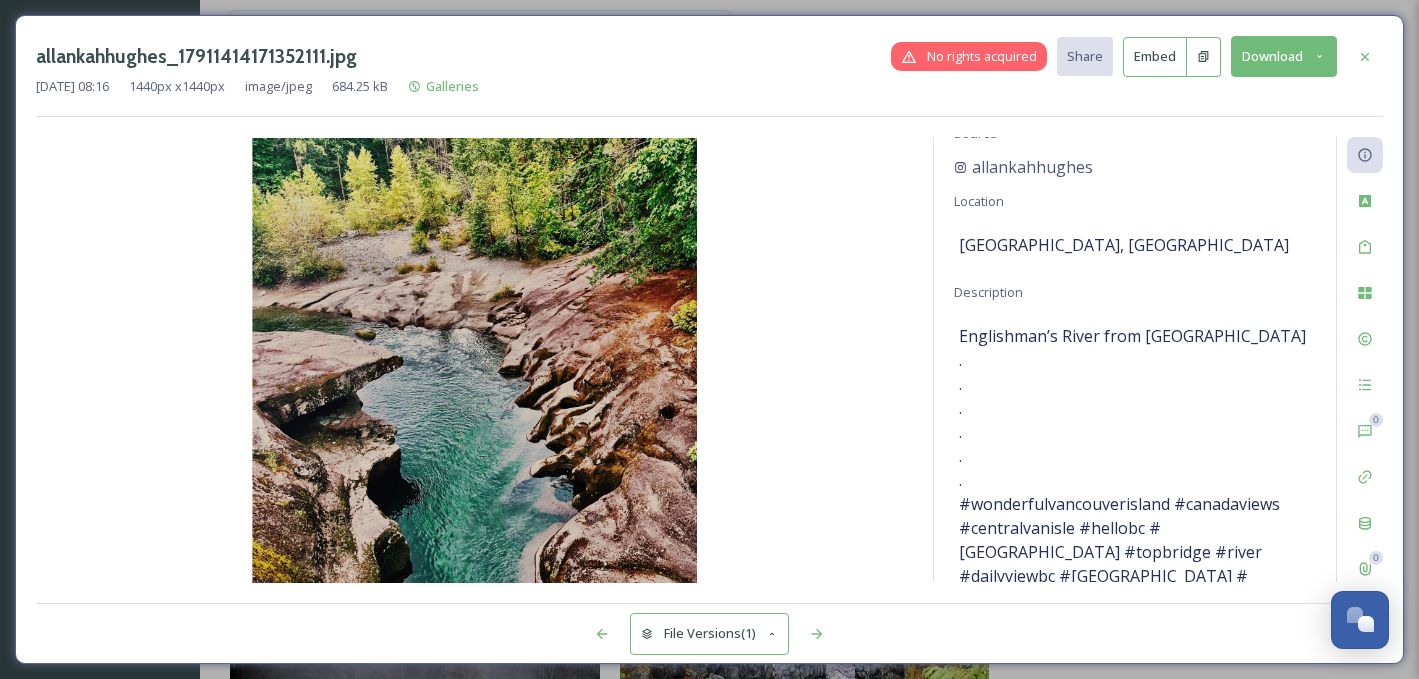 scroll, scrollTop: 77, scrollLeft: 0, axis: vertical 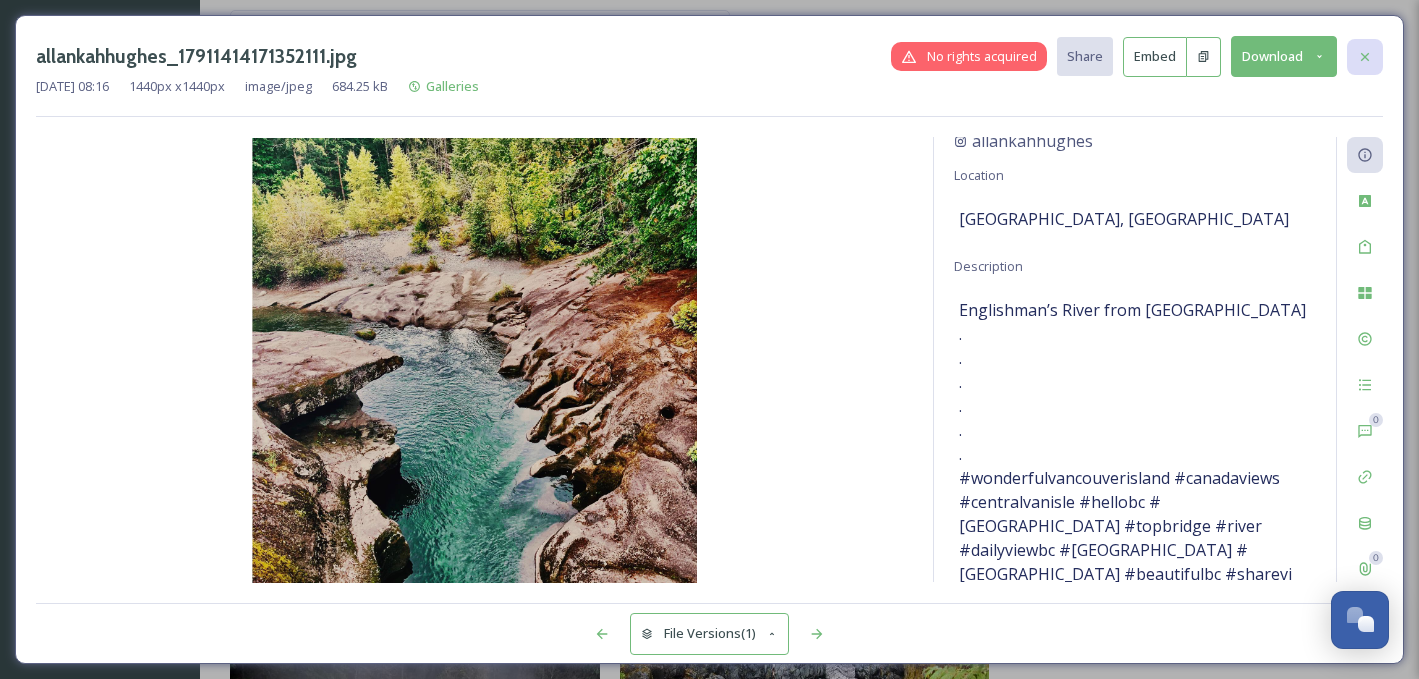 click 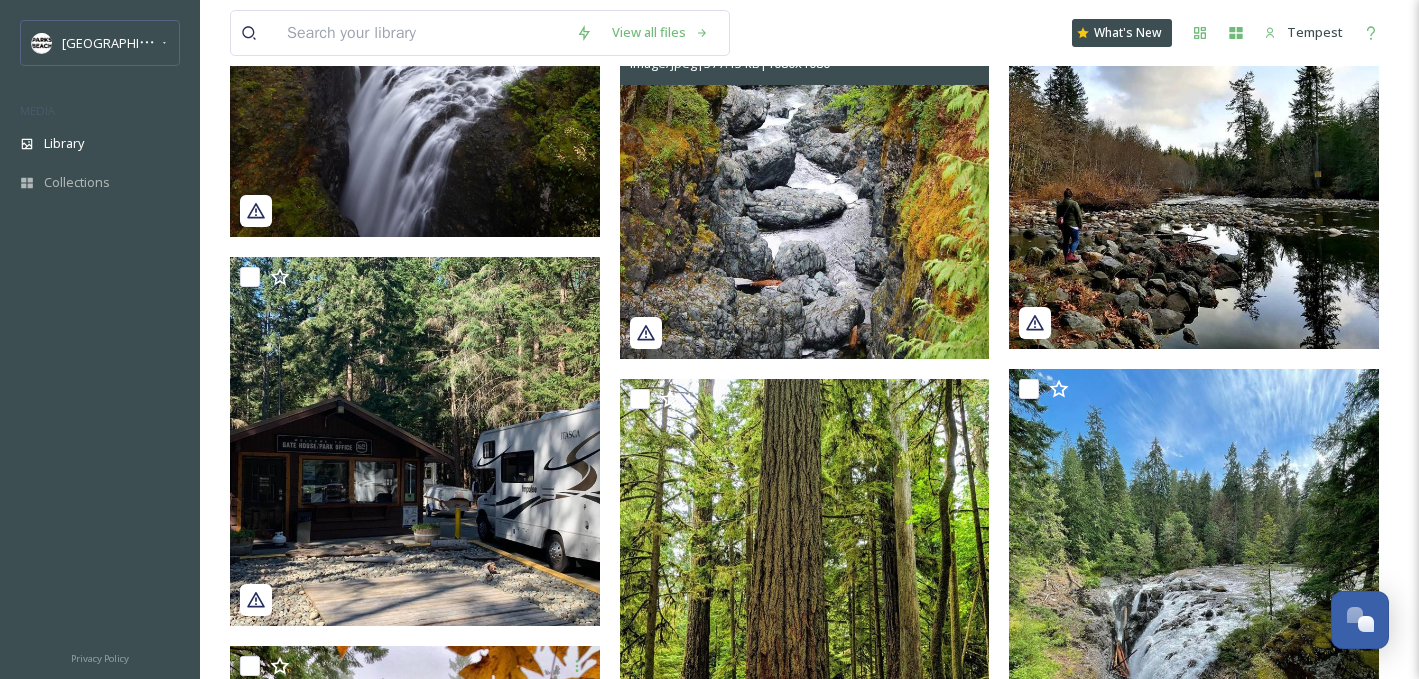 scroll, scrollTop: 4204, scrollLeft: 0, axis: vertical 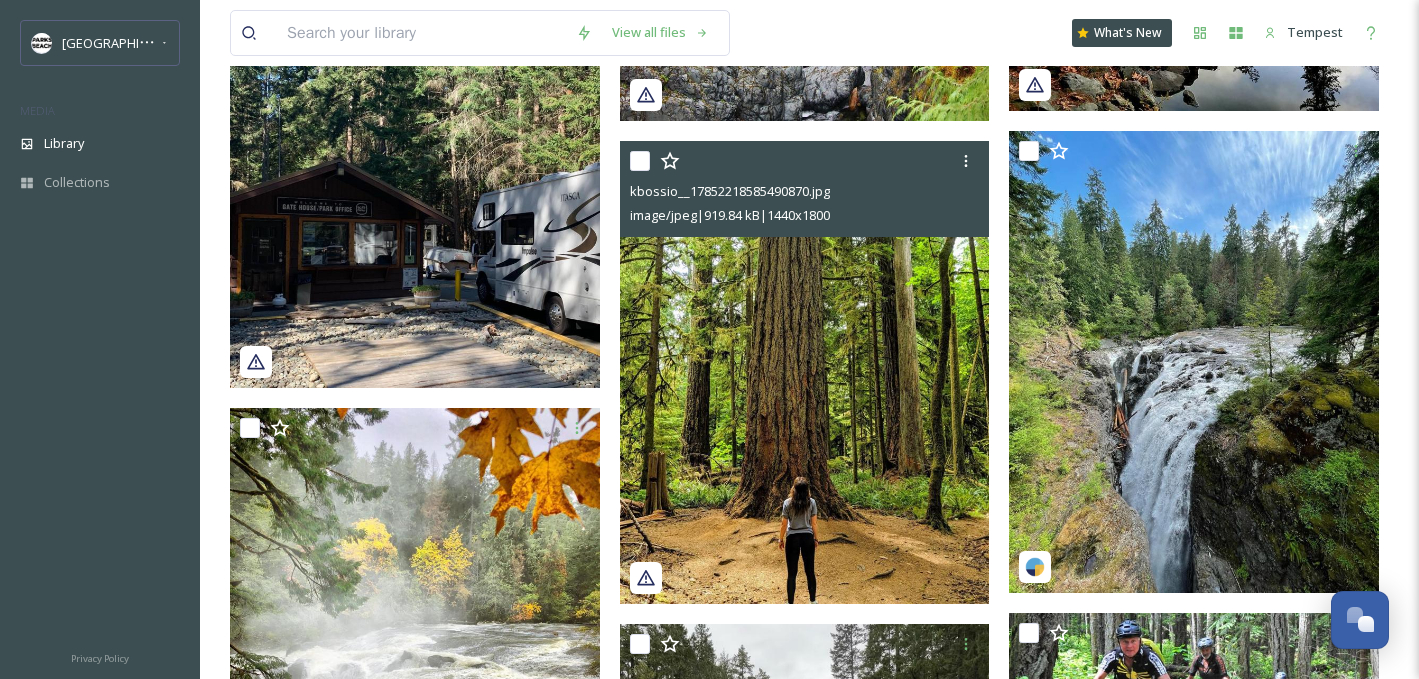 click at bounding box center (805, 372) 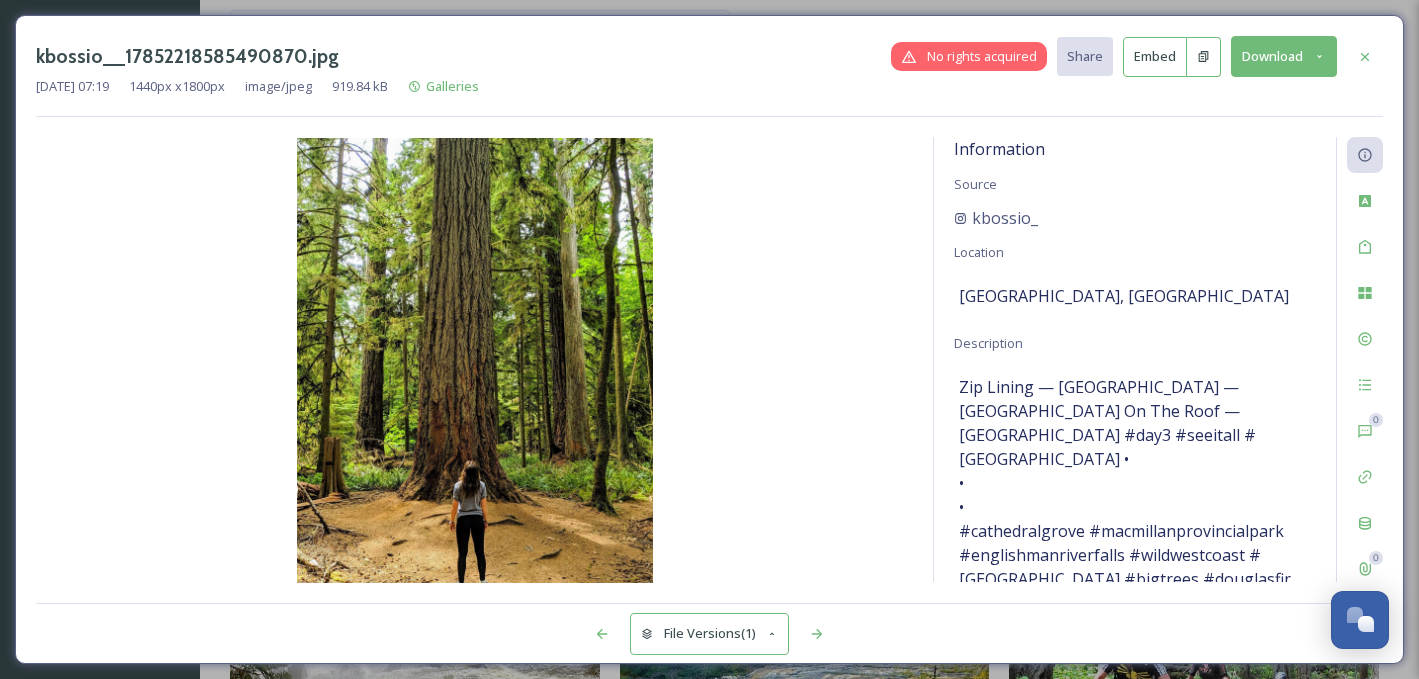 scroll, scrollTop: 15, scrollLeft: 0, axis: vertical 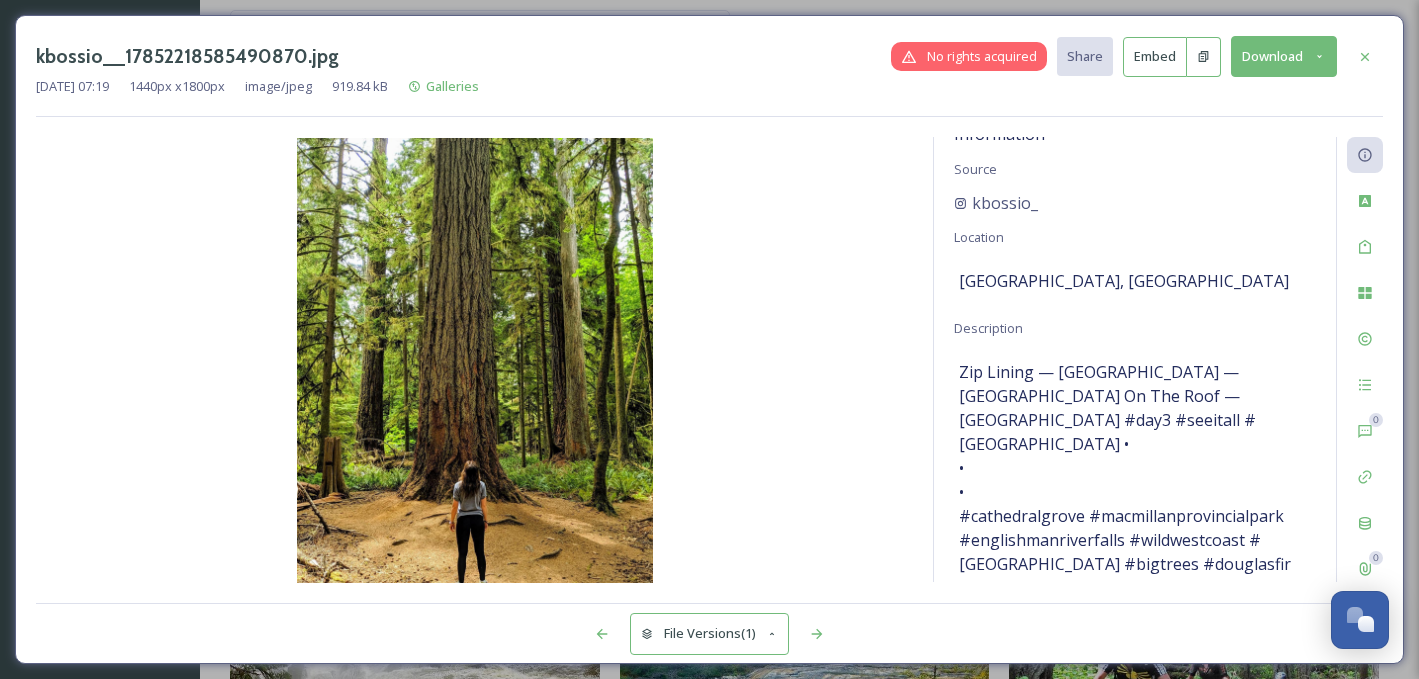 click 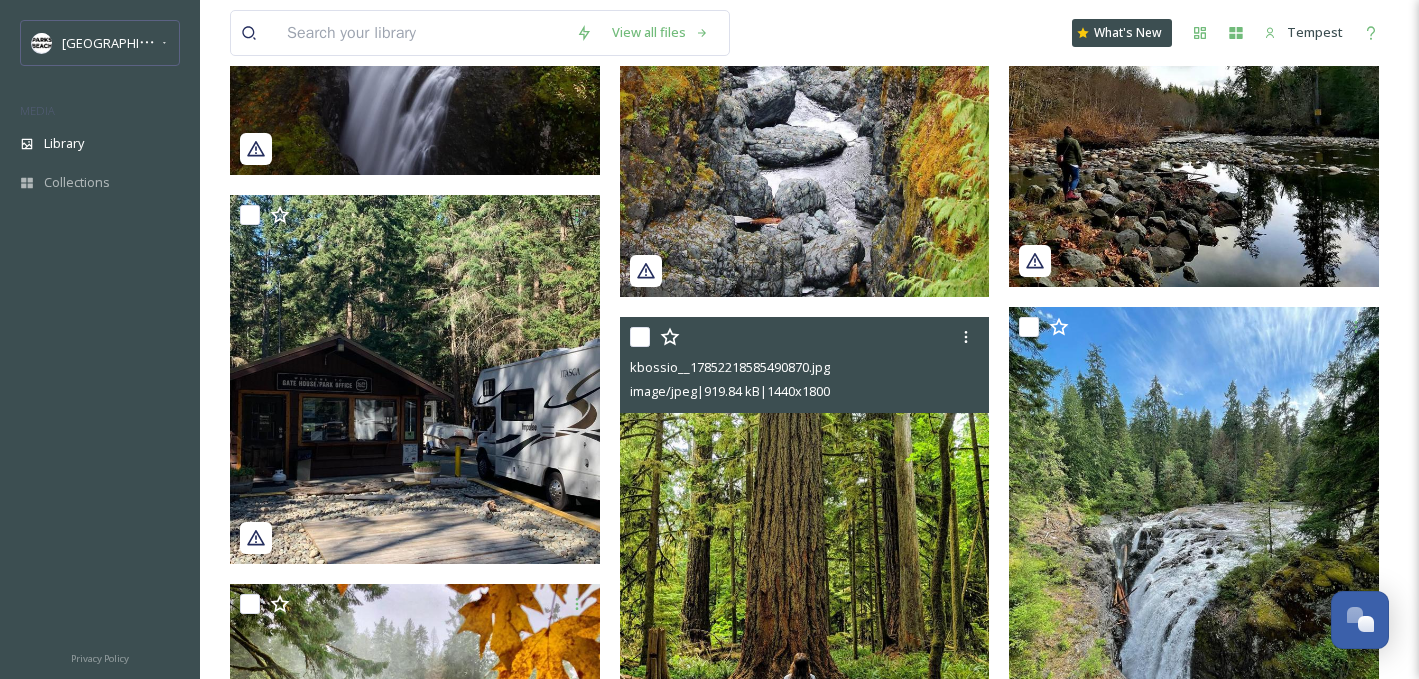 scroll, scrollTop: 3998, scrollLeft: 0, axis: vertical 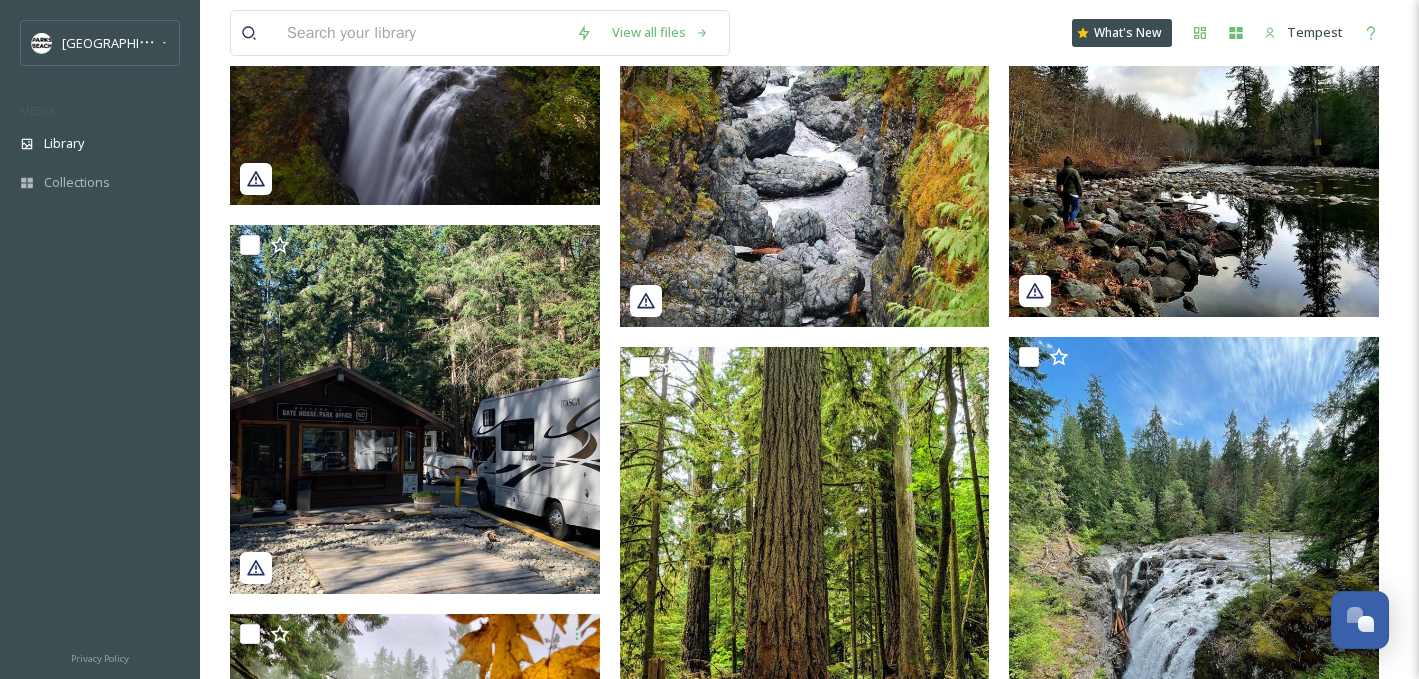 click at bounding box center (805, 142) 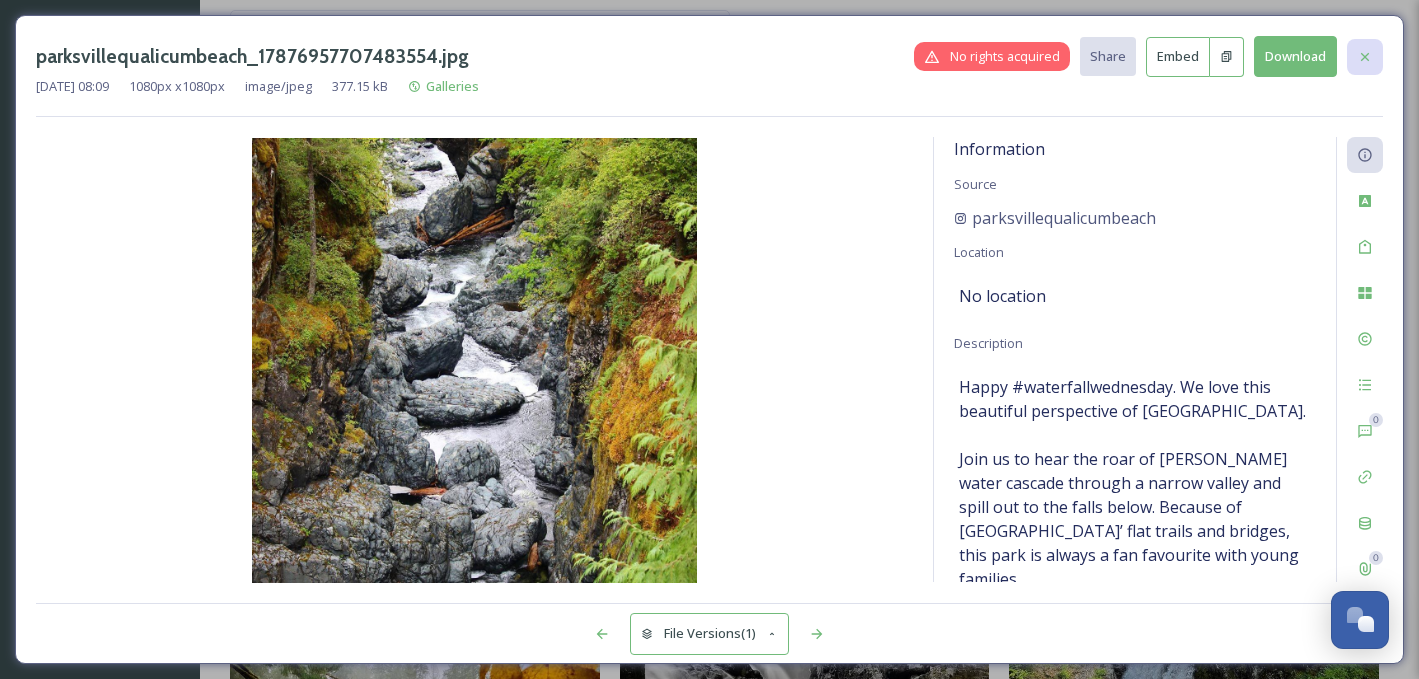 click at bounding box center (1365, 57) 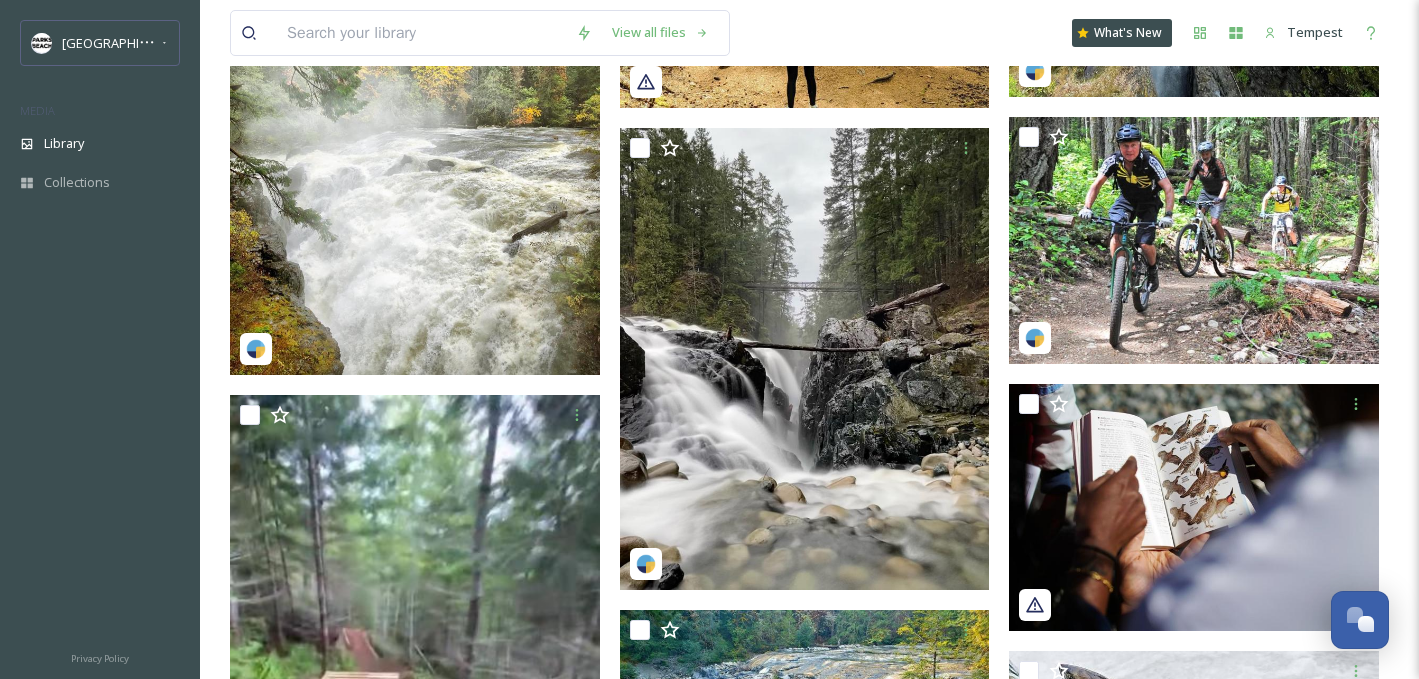 scroll, scrollTop: 4634, scrollLeft: 0, axis: vertical 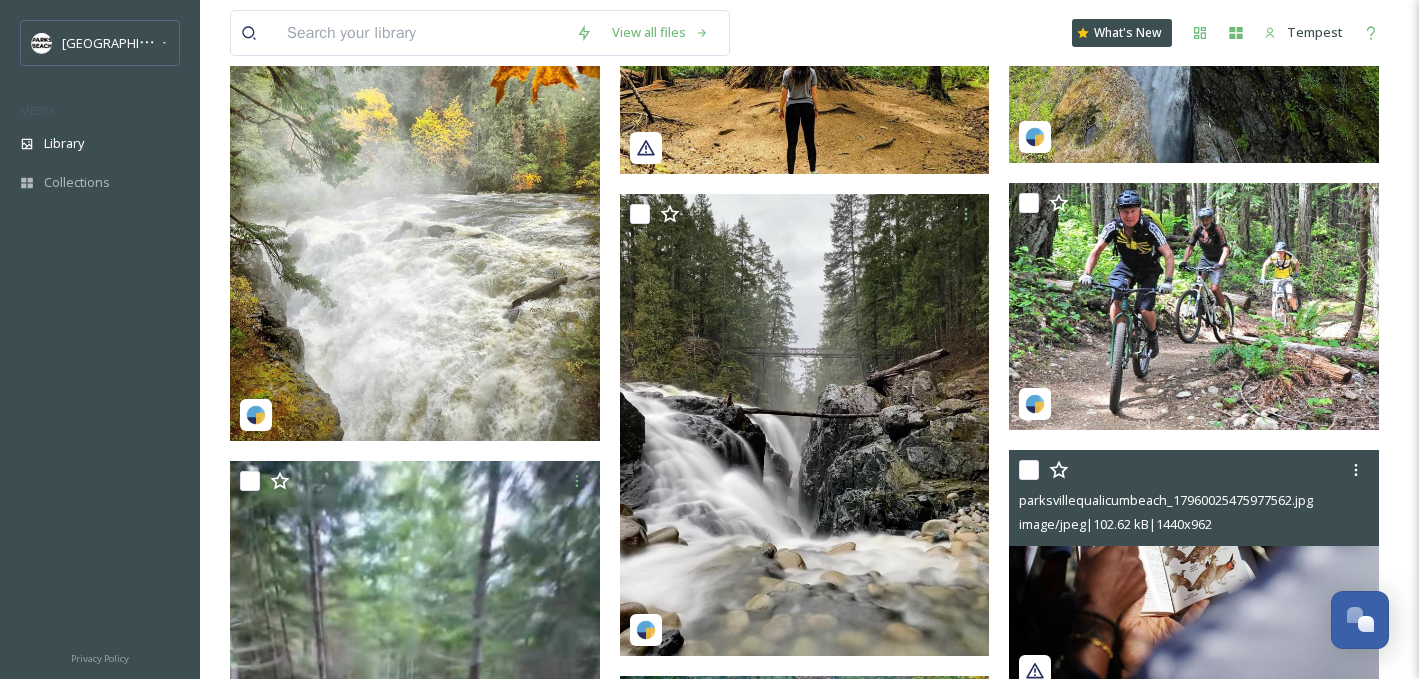 click at bounding box center [1194, 573] 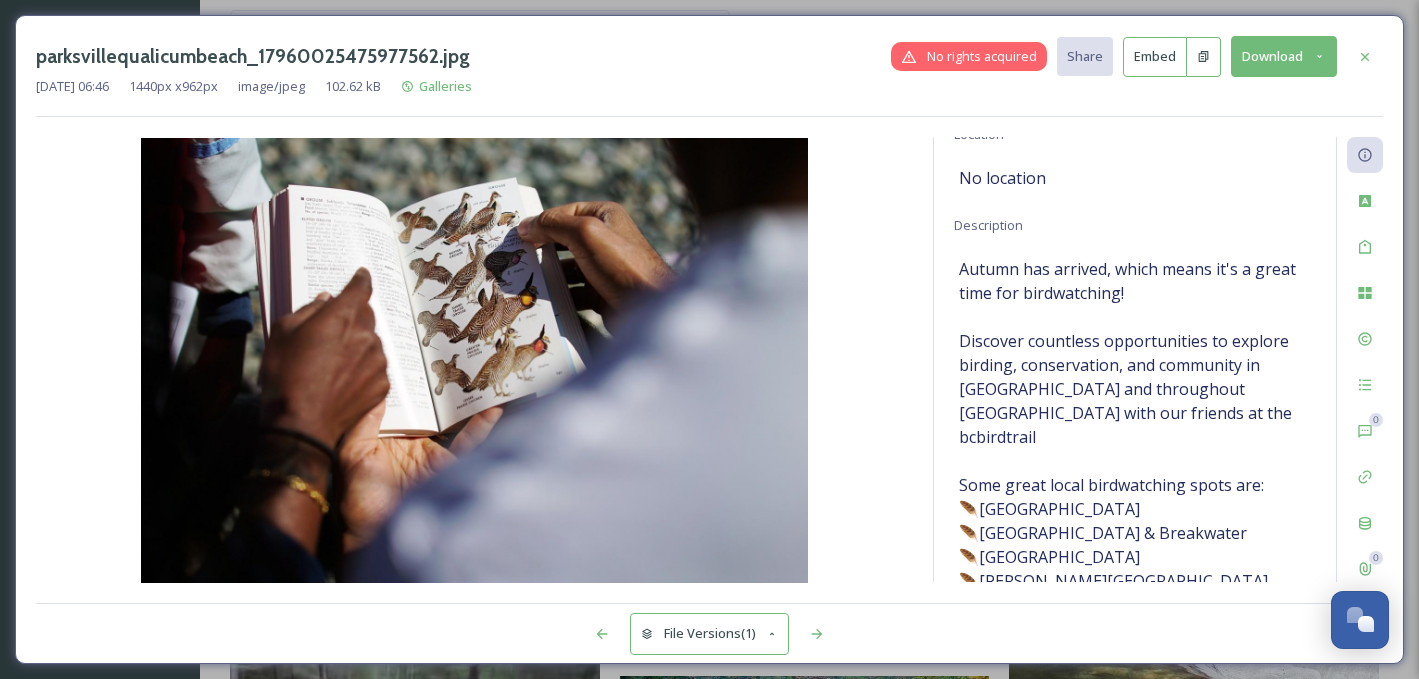 scroll, scrollTop: 0, scrollLeft: 0, axis: both 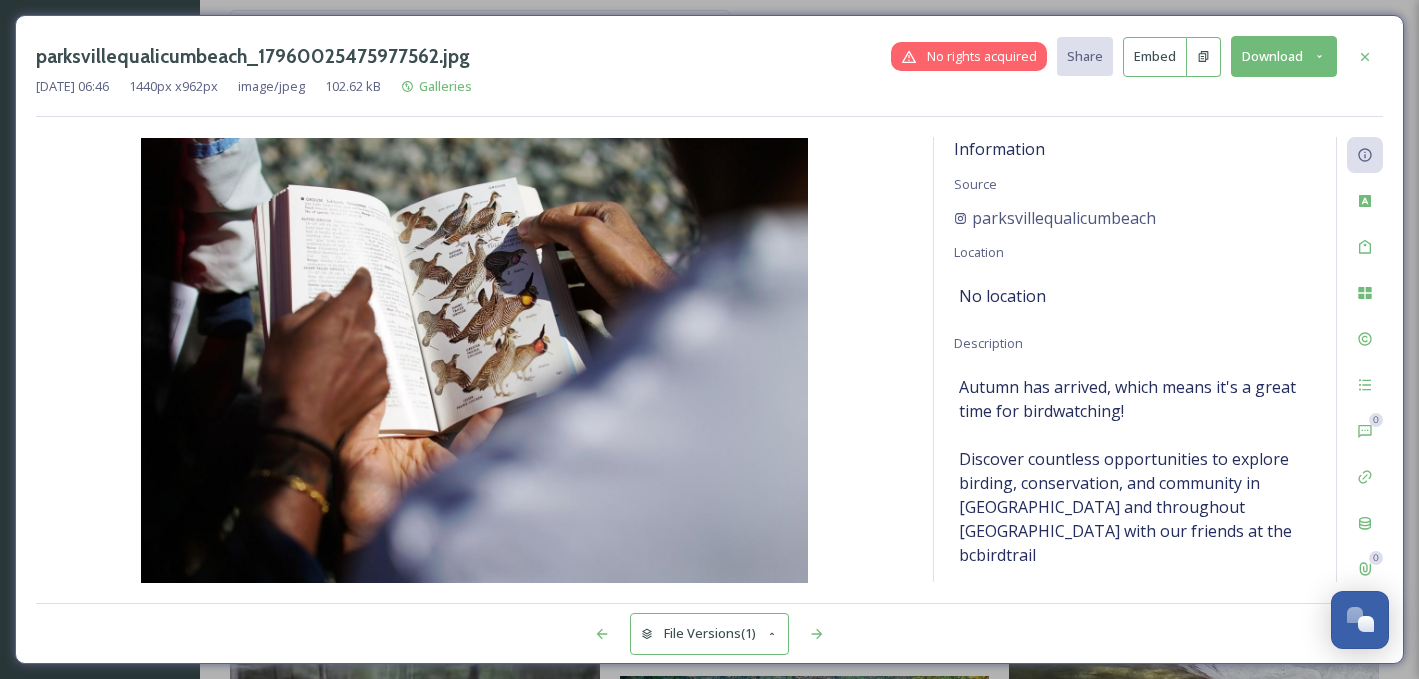 click on "Embed" at bounding box center (1155, 57) 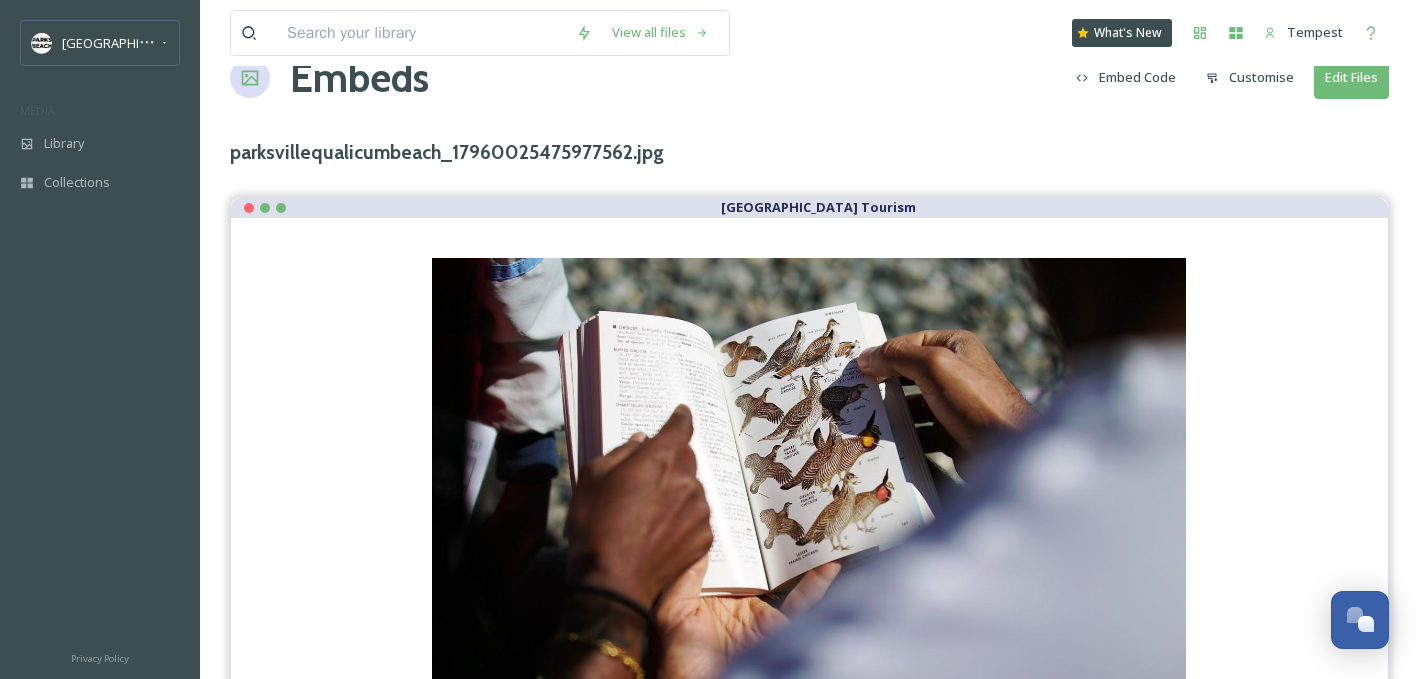 scroll, scrollTop: 0, scrollLeft: 0, axis: both 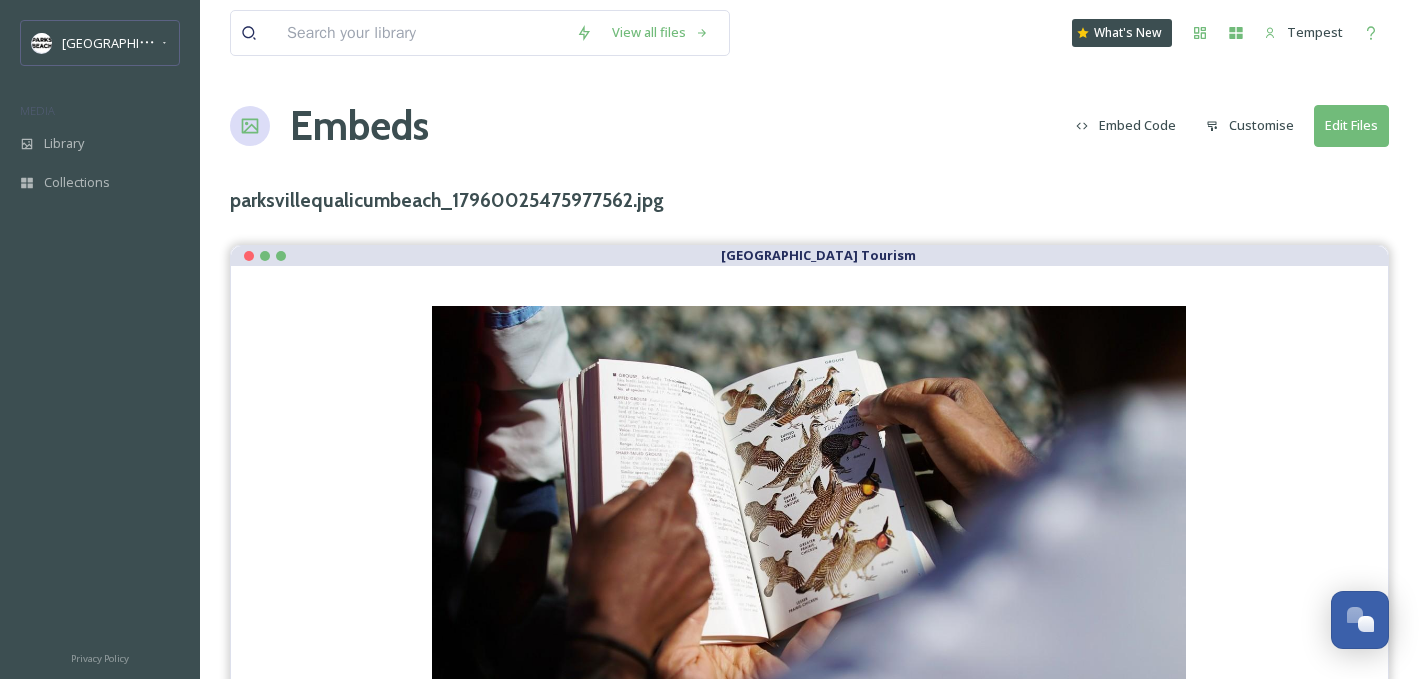 click on "Embed Code" at bounding box center (1126, 125) 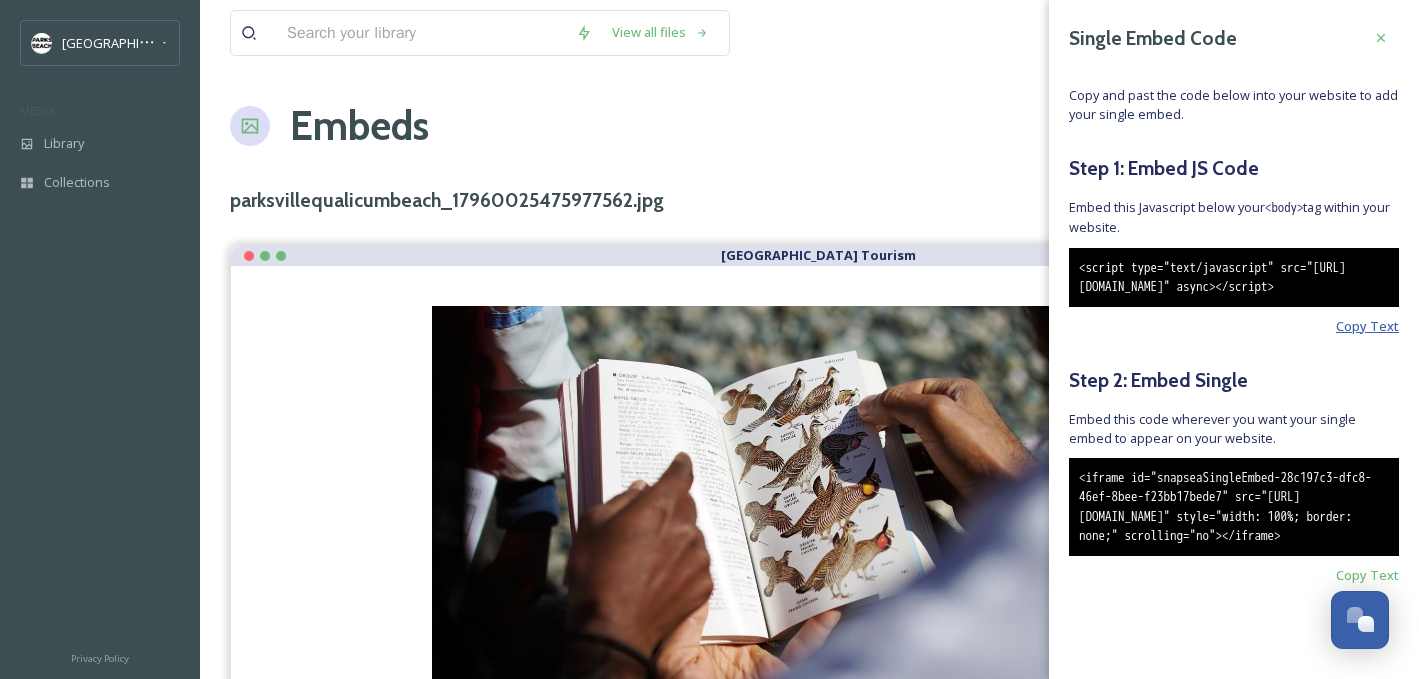 click on "Copy Text" at bounding box center [1367, 326] 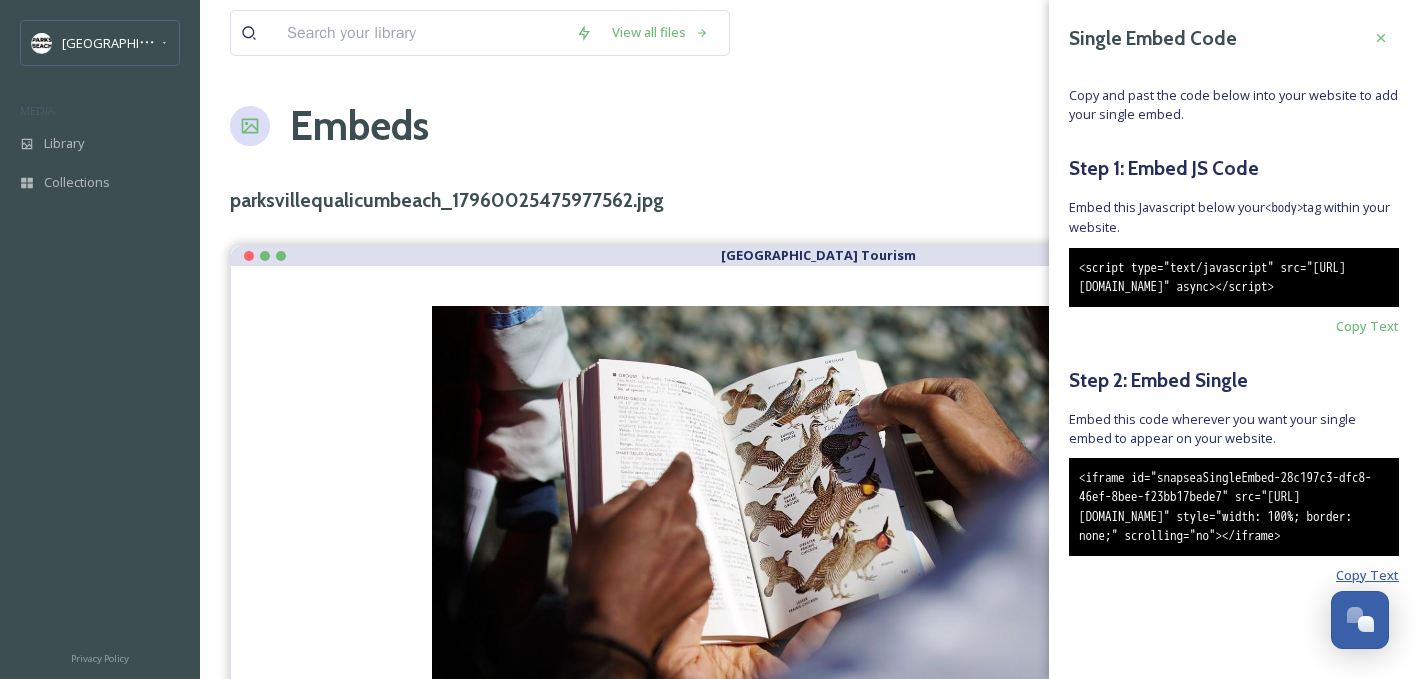 click on "Copy Text" at bounding box center [1367, 575] 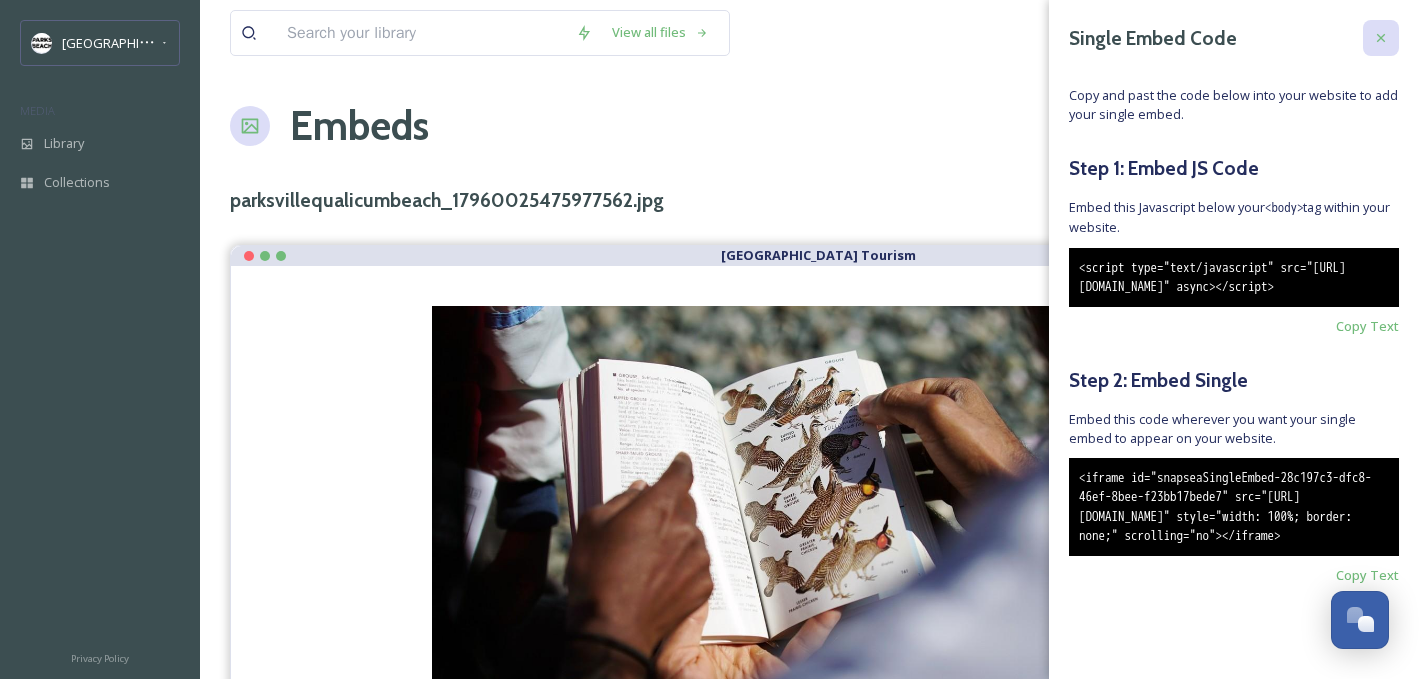 click 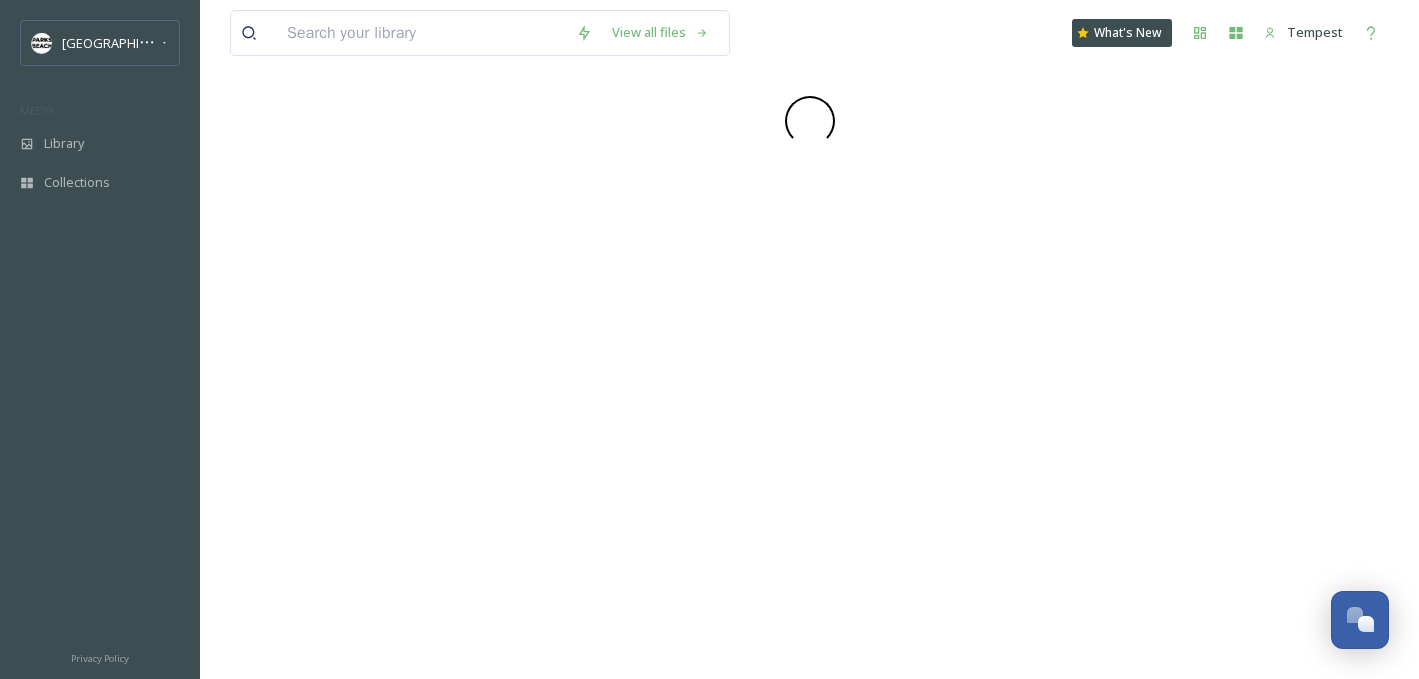 scroll, scrollTop: 0, scrollLeft: 0, axis: both 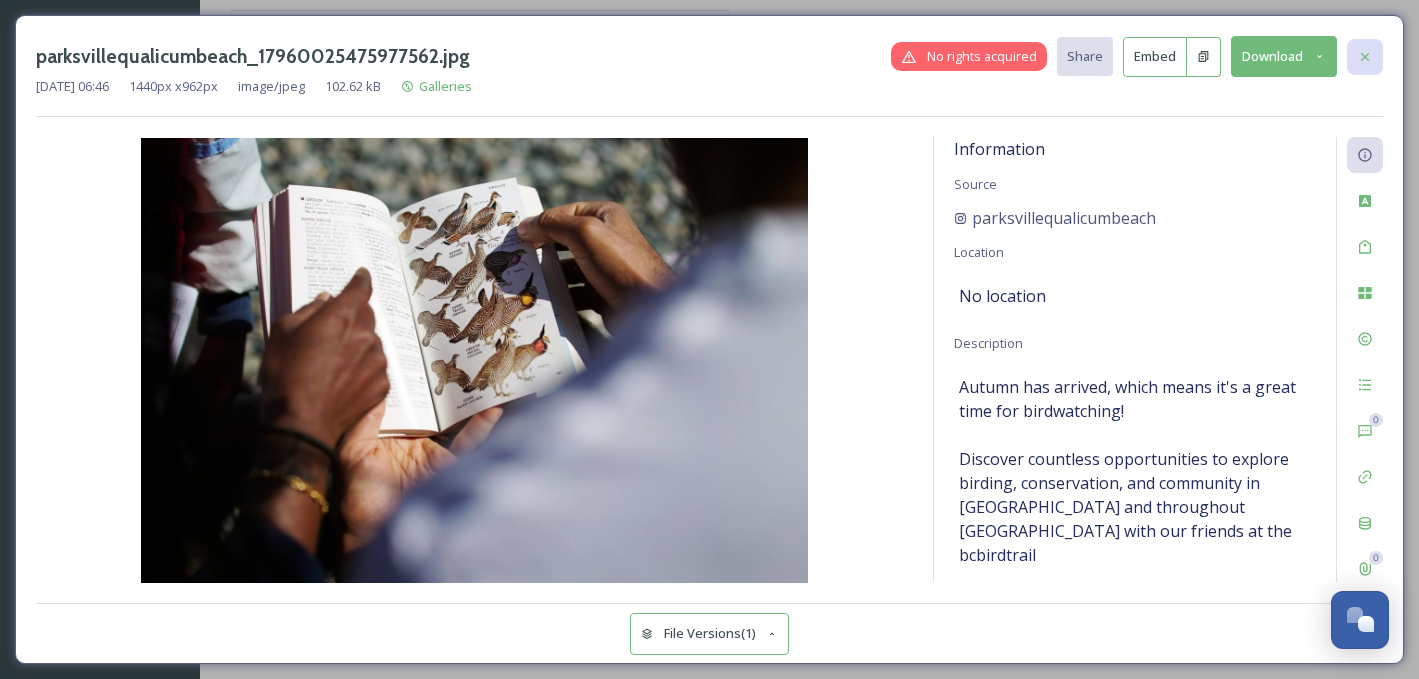click 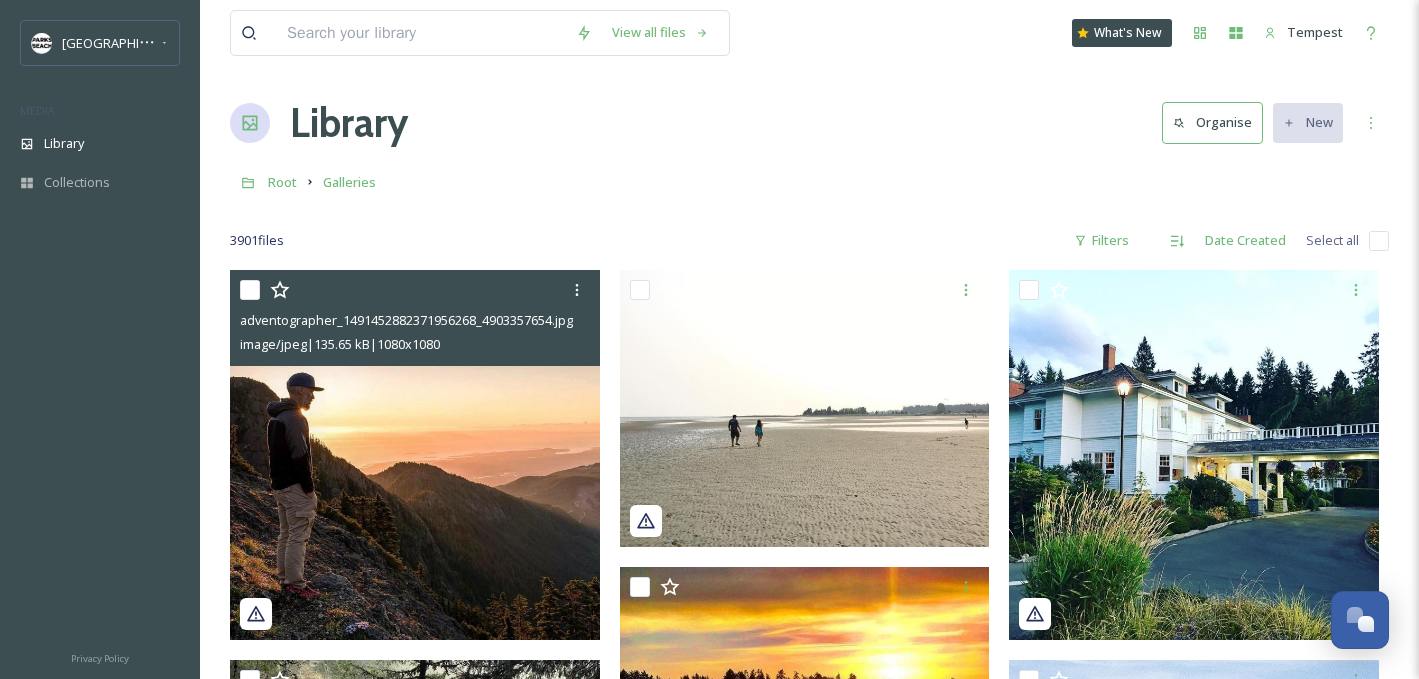scroll, scrollTop: 0, scrollLeft: 0, axis: both 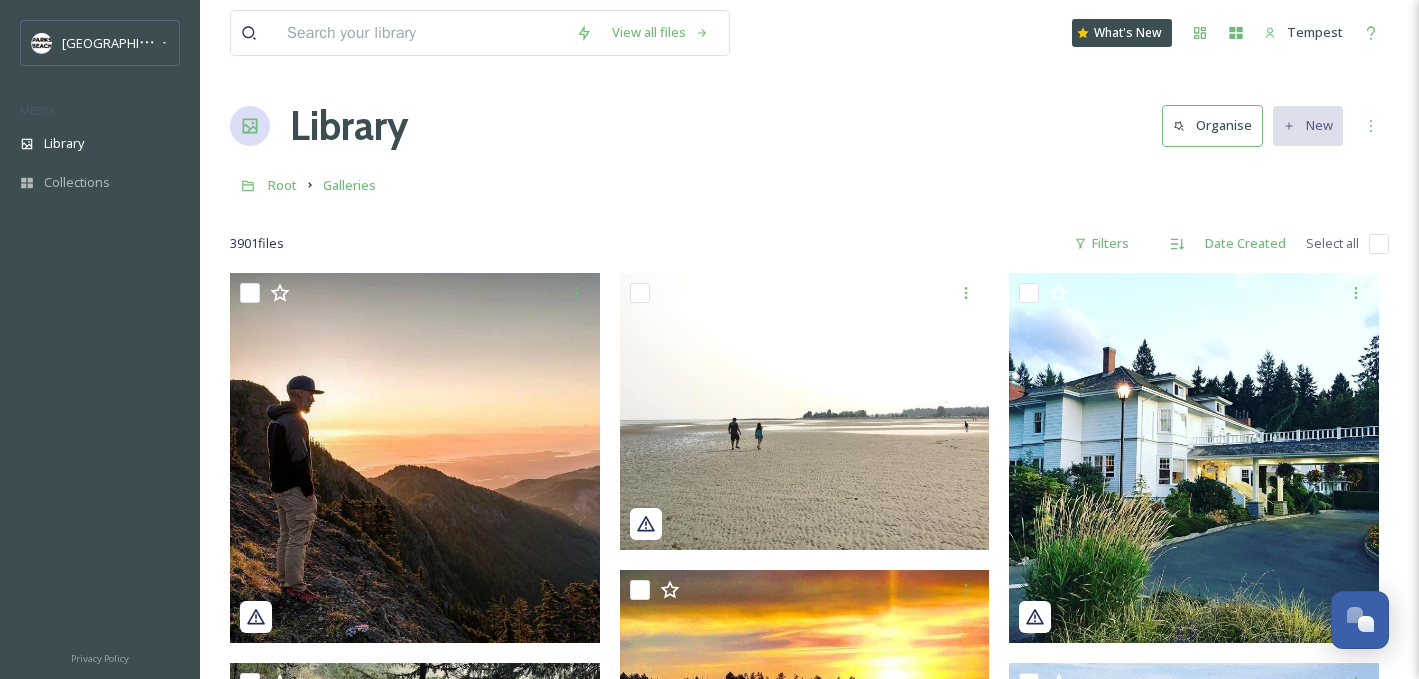click at bounding box center (421, 33) 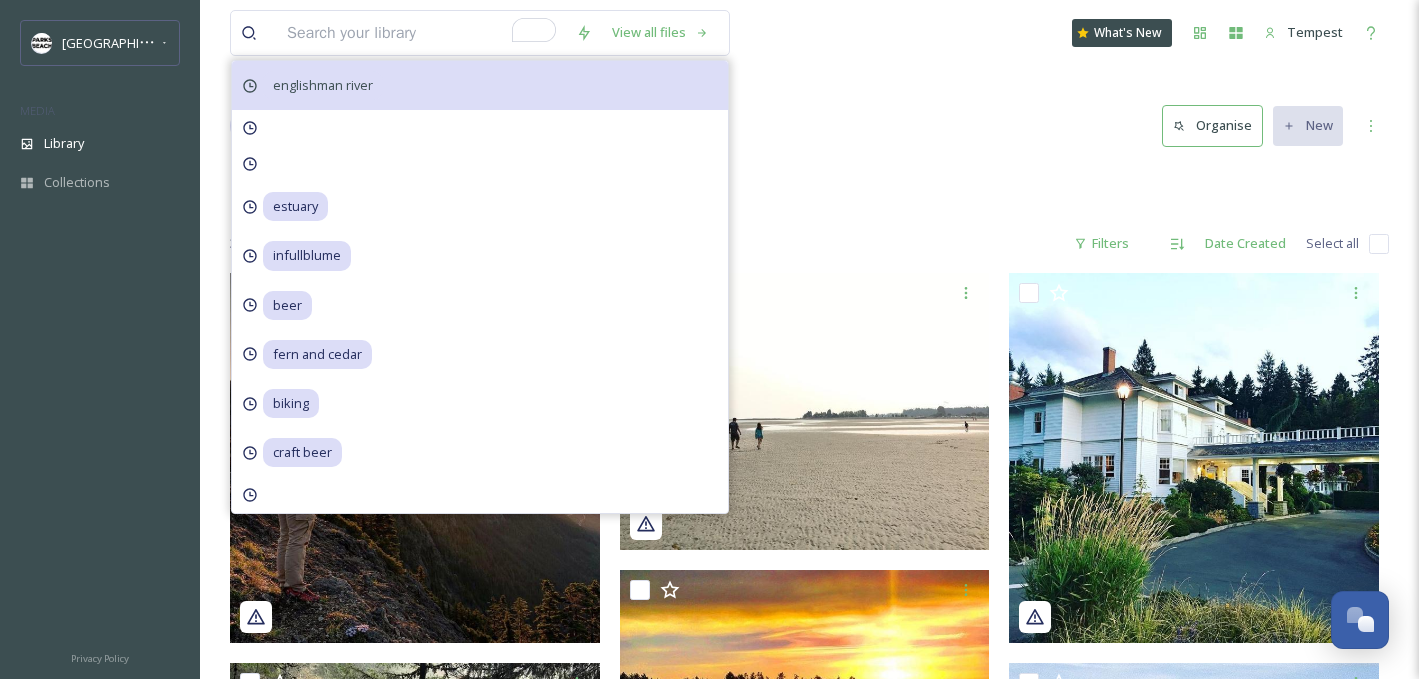click on "englishman river" at bounding box center [480, 85] 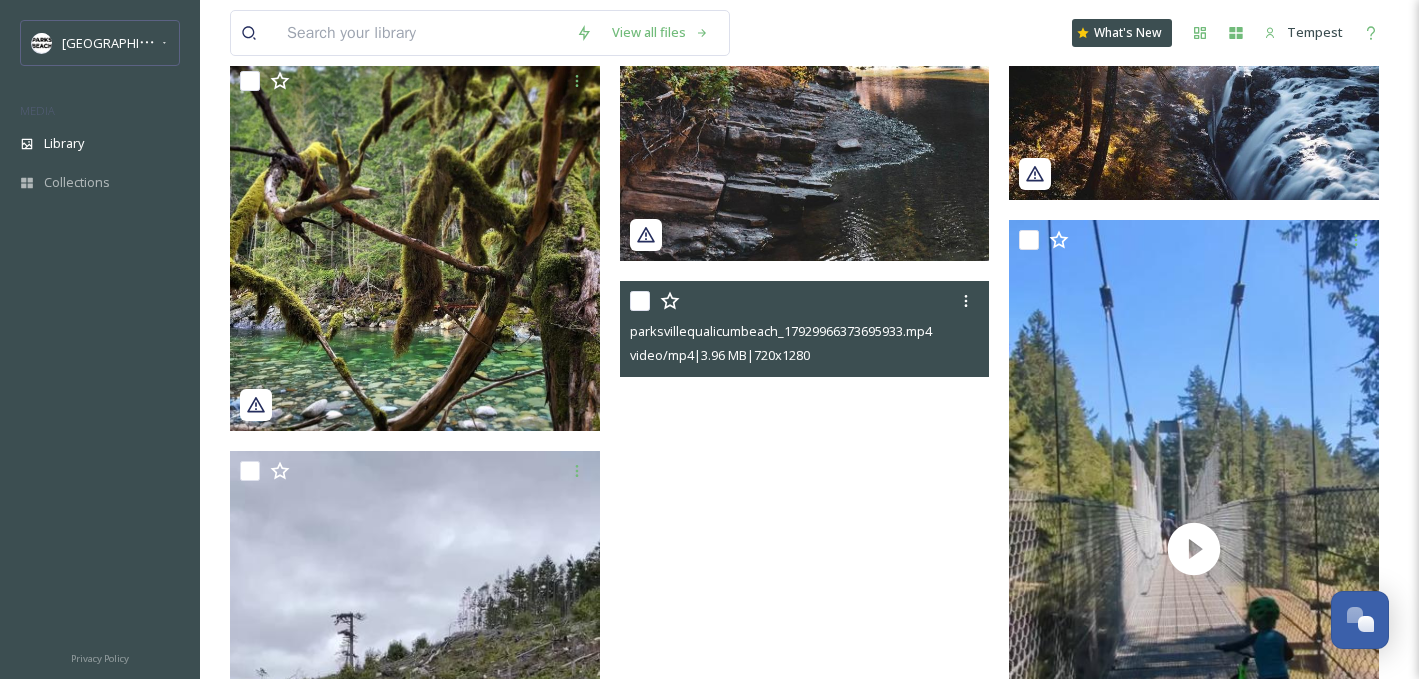 scroll, scrollTop: 6130, scrollLeft: 0, axis: vertical 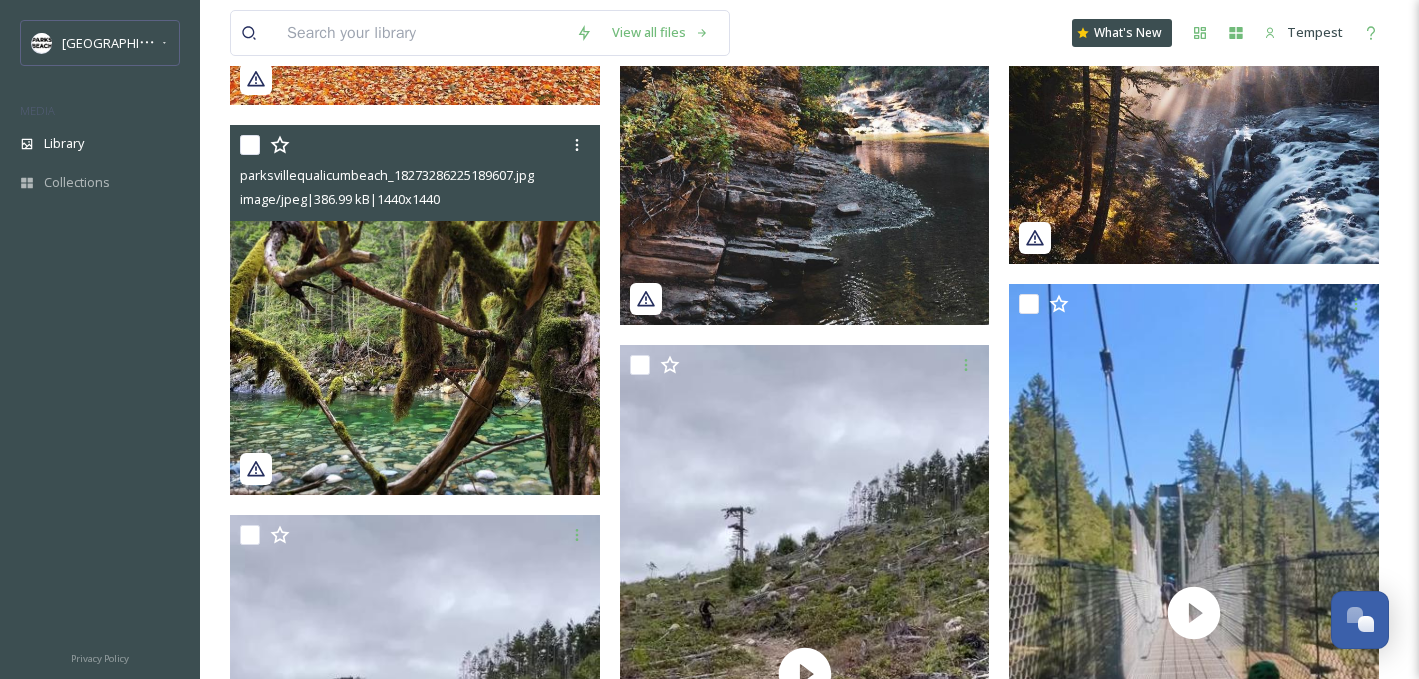 click at bounding box center [415, 310] 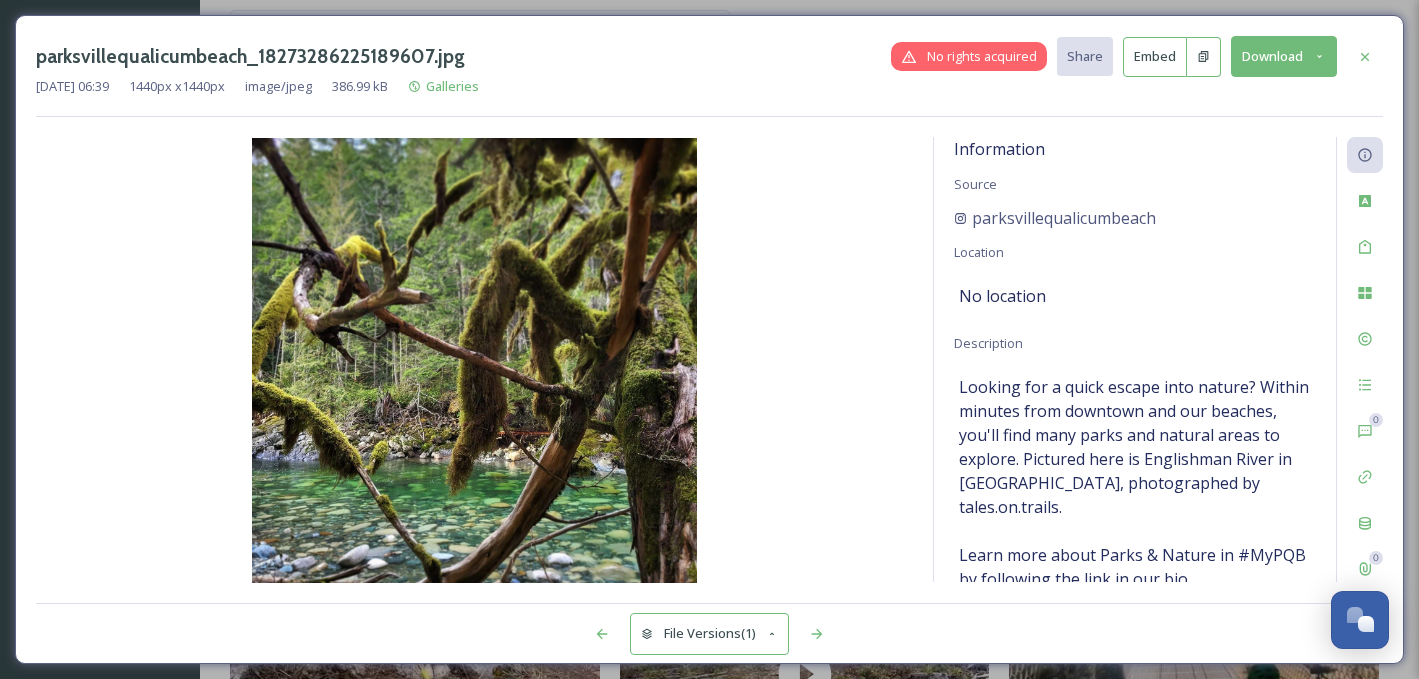 scroll, scrollTop: 17, scrollLeft: 0, axis: vertical 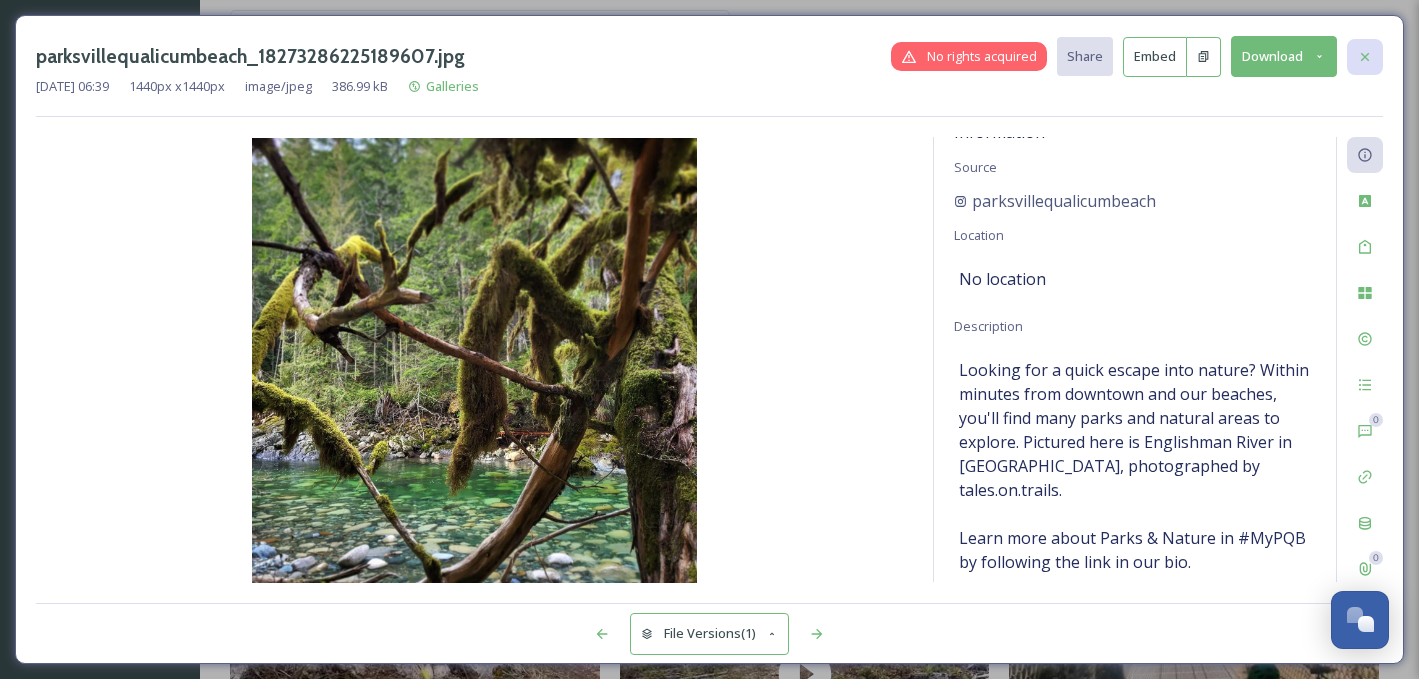 click at bounding box center [1365, 57] 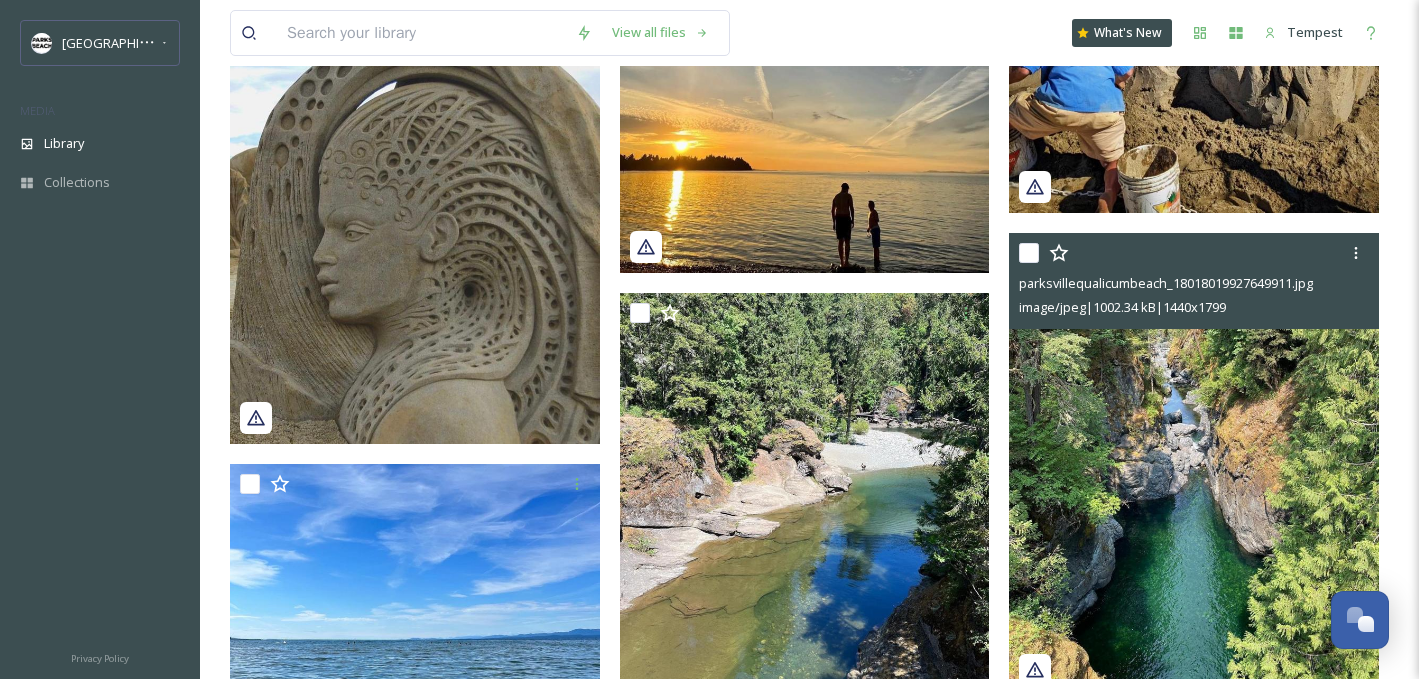 scroll, scrollTop: 7636, scrollLeft: 0, axis: vertical 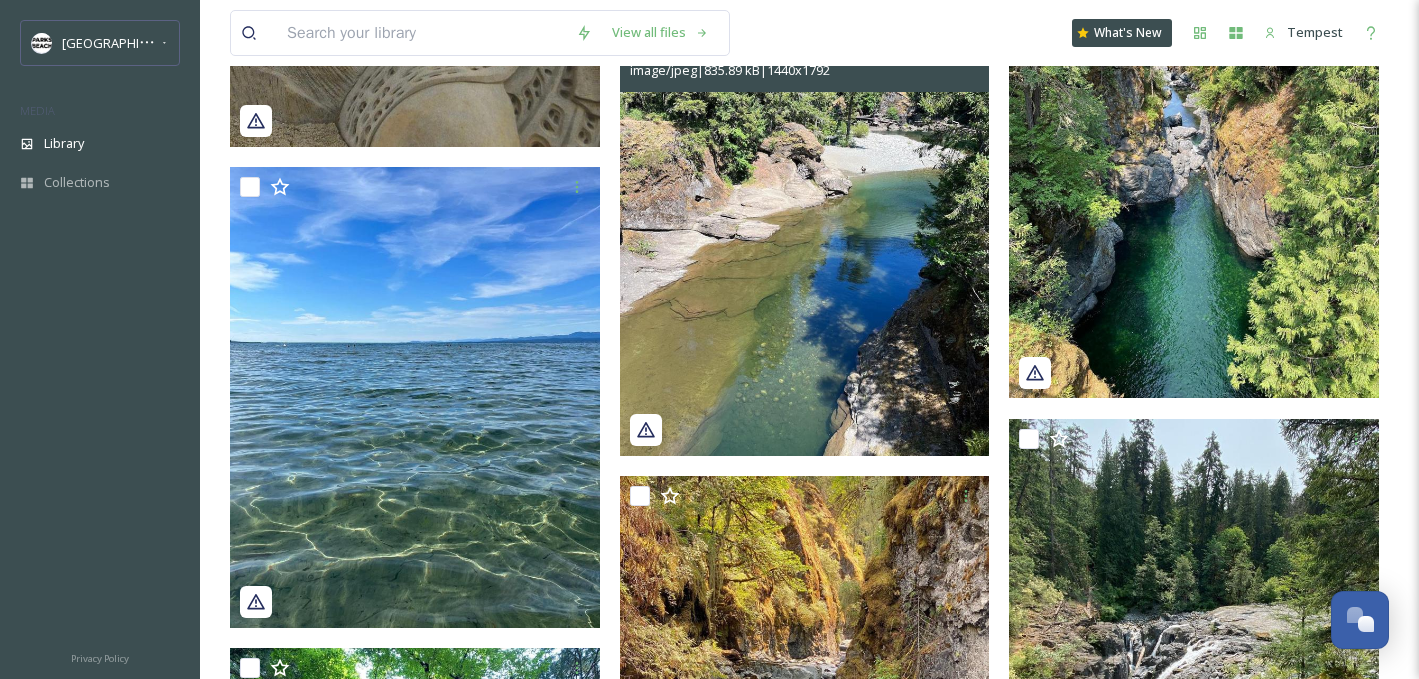 click at bounding box center (805, 226) 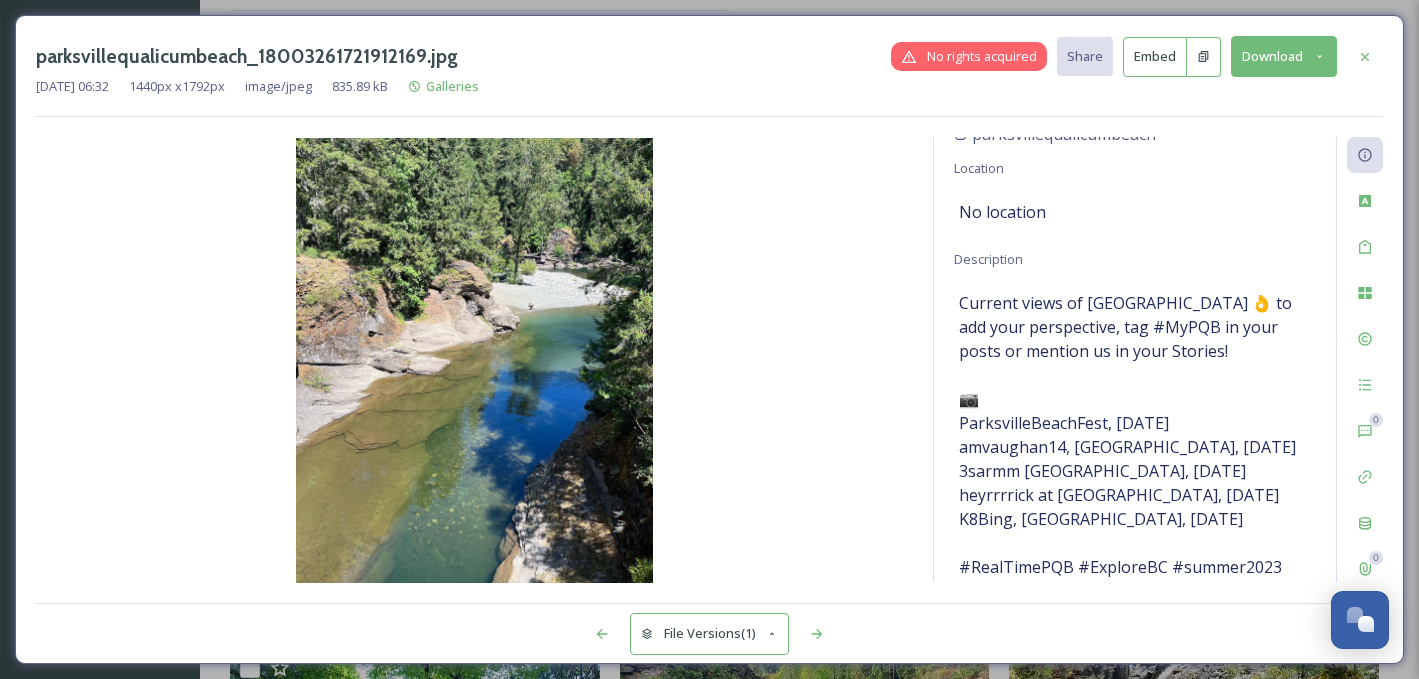 scroll, scrollTop: 113, scrollLeft: 0, axis: vertical 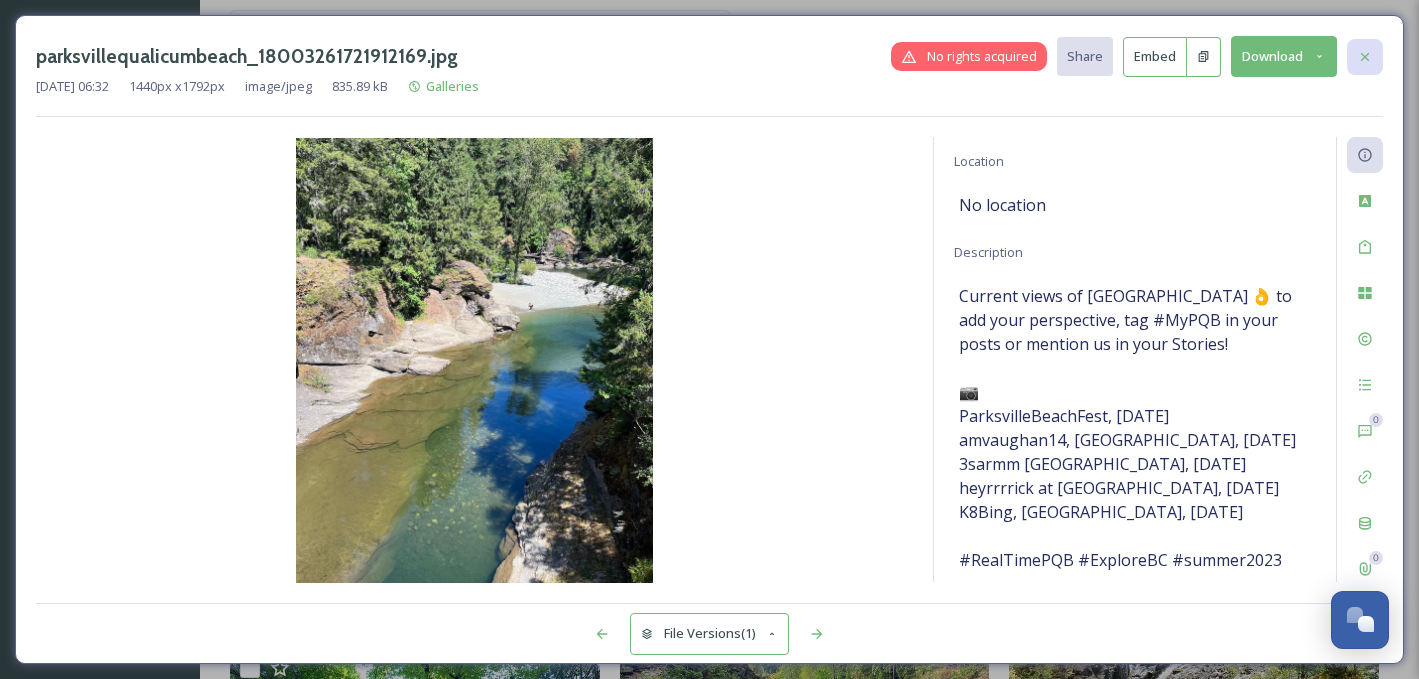 click 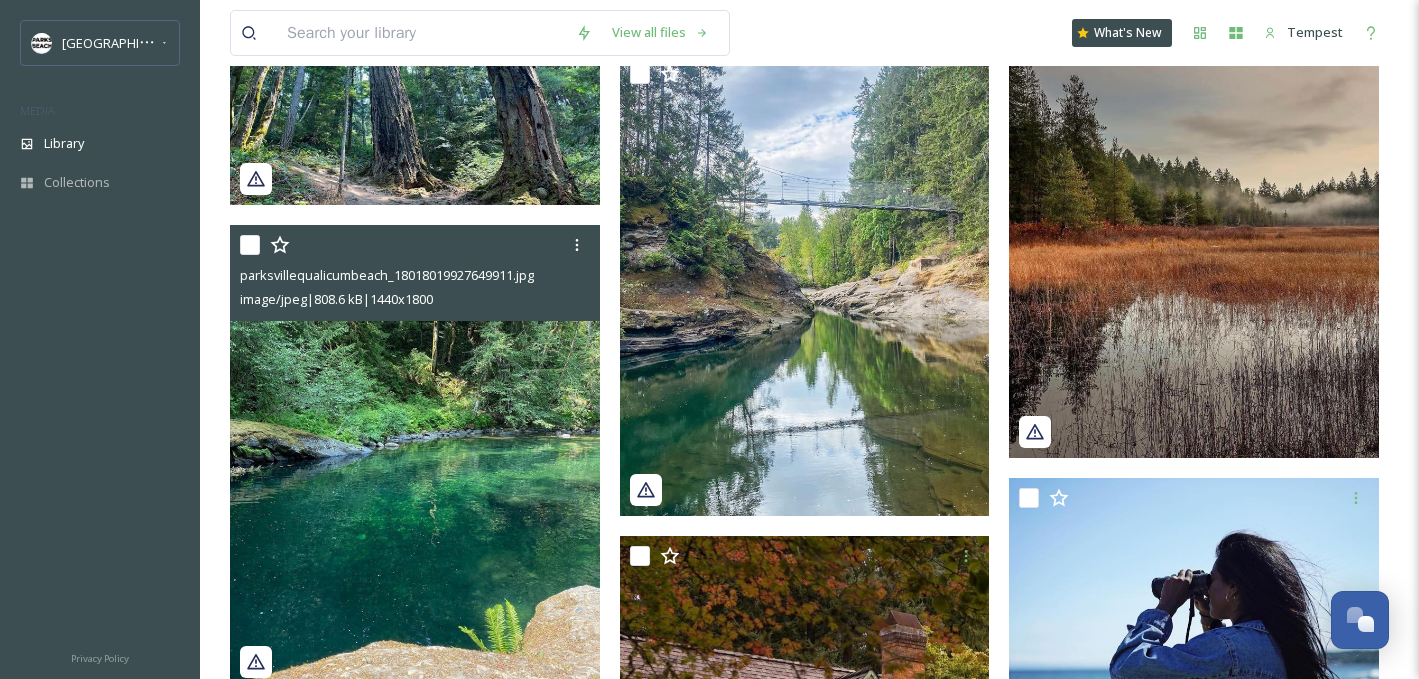 scroll, scrollTop: 8543, scrollLeft: 0, axis: vertical 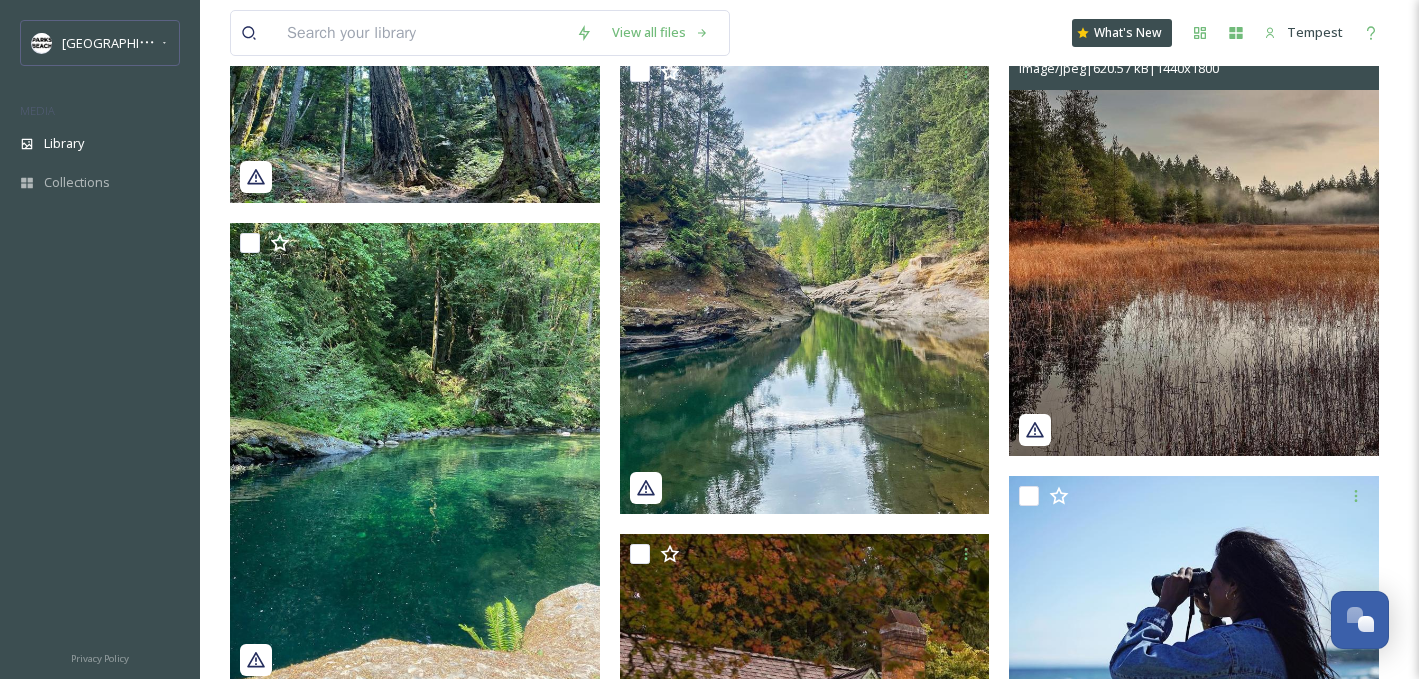 click at bounding box center (1194, 225) 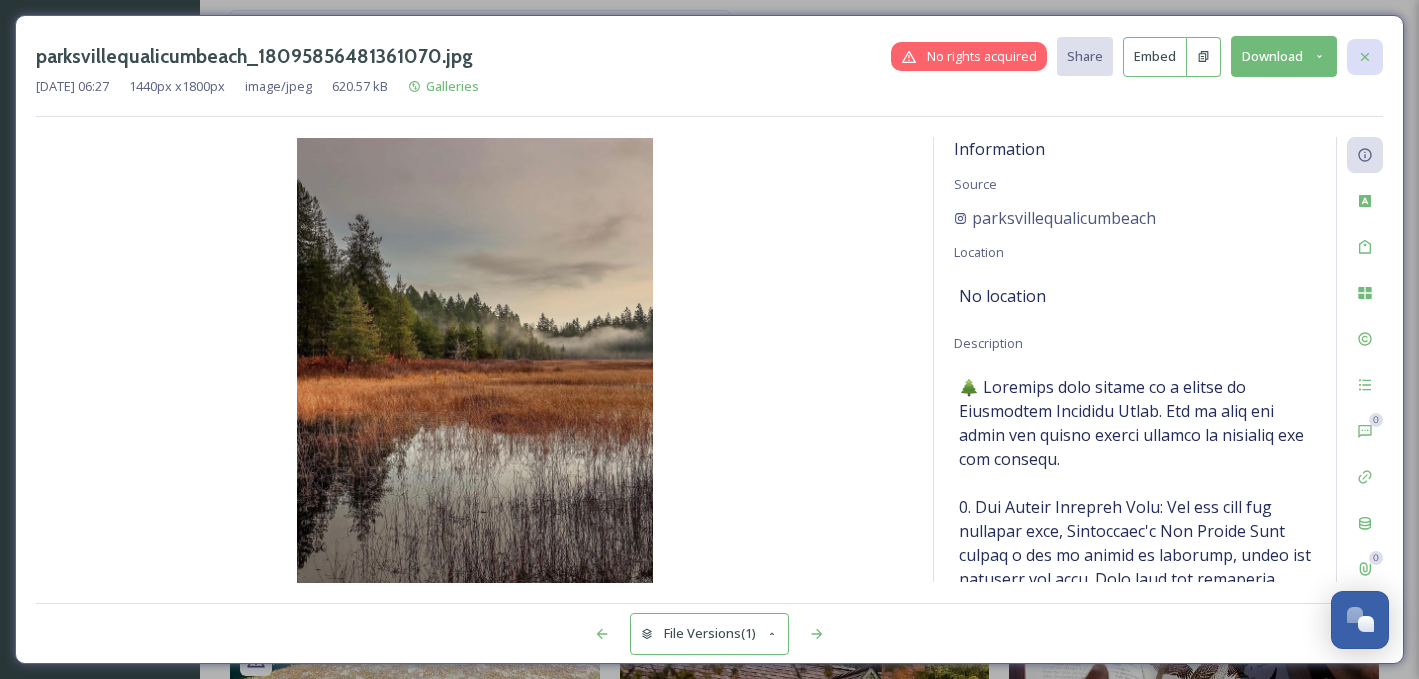 click 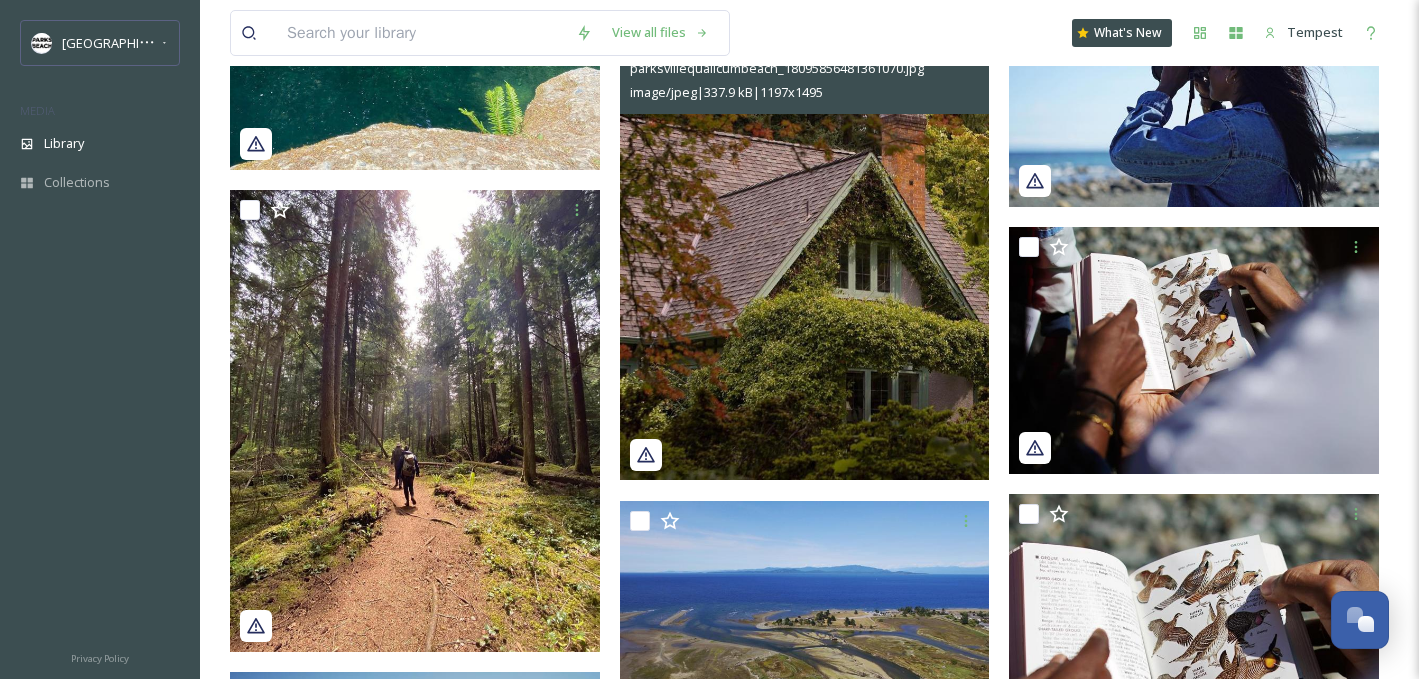 scroll, scrollTop: 9184, scrollLeft: 0, axis: vertical 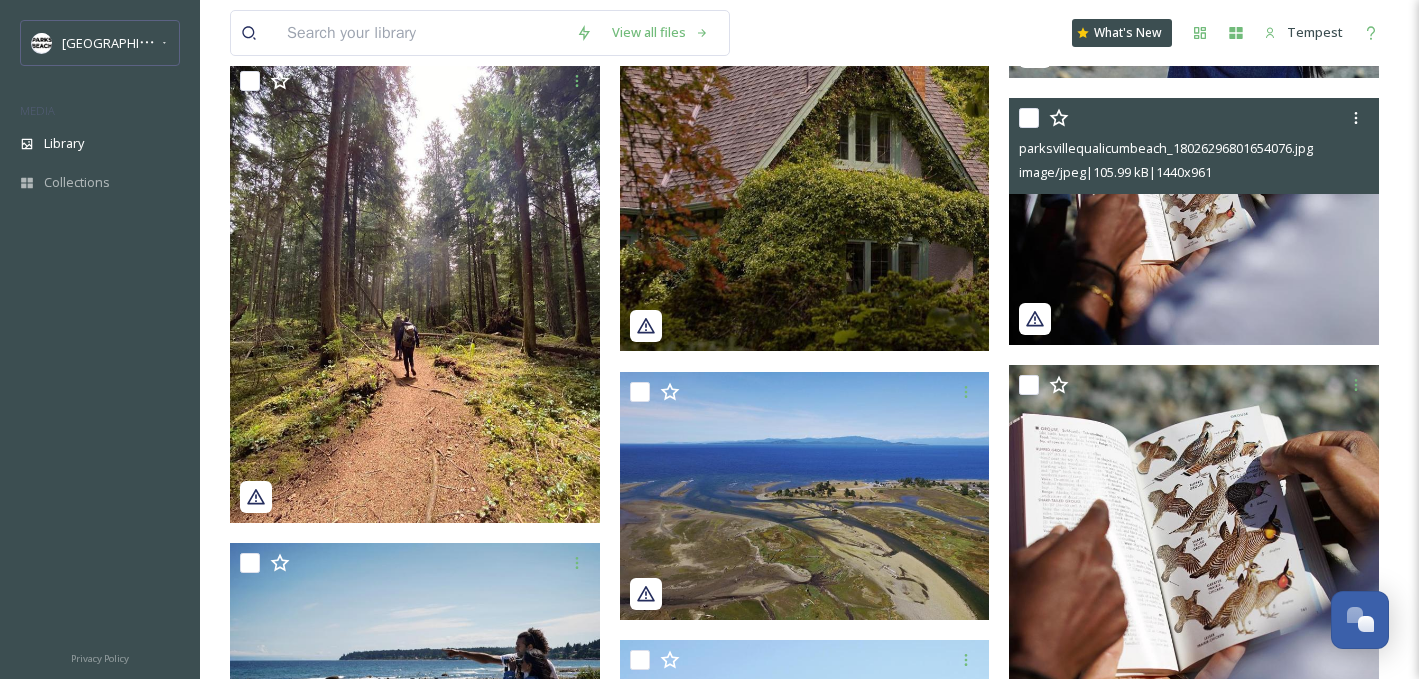 click at bounding box center [1194, 221] 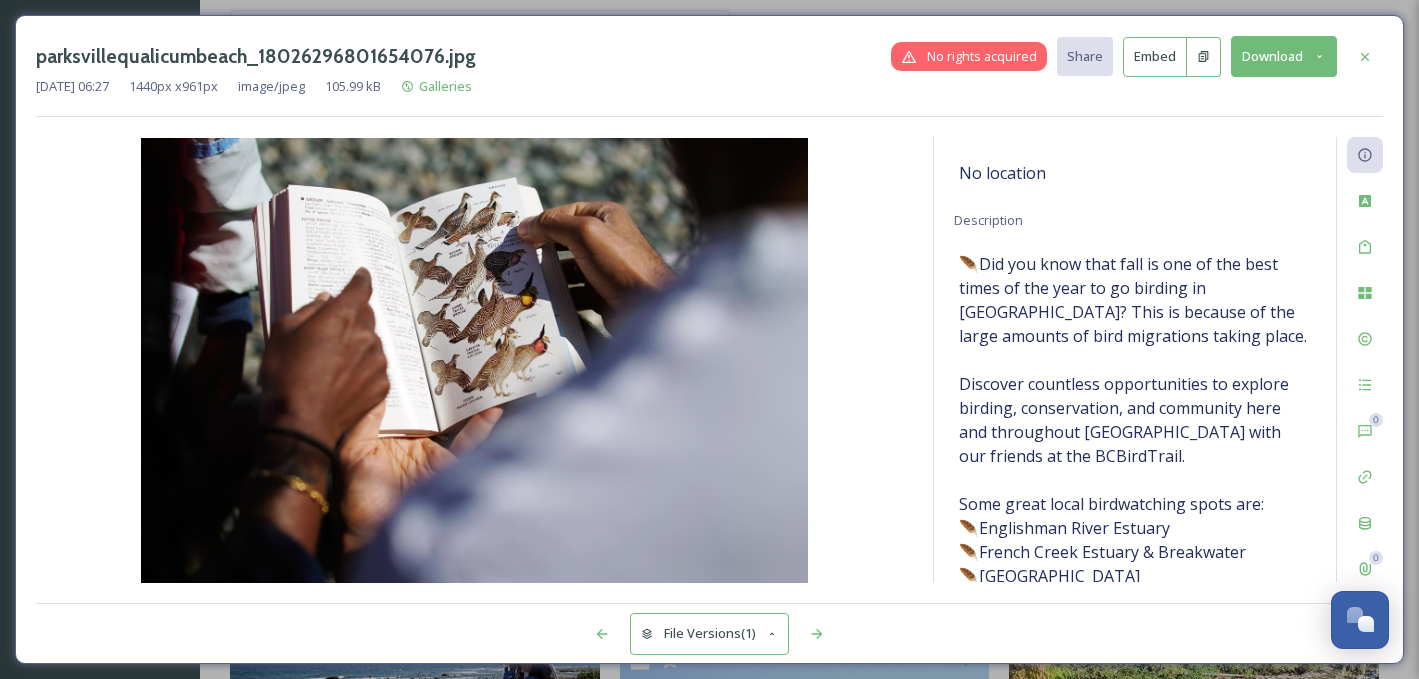 scroll, scrollTop: 129, scrollLeft: 0, axis: vertical 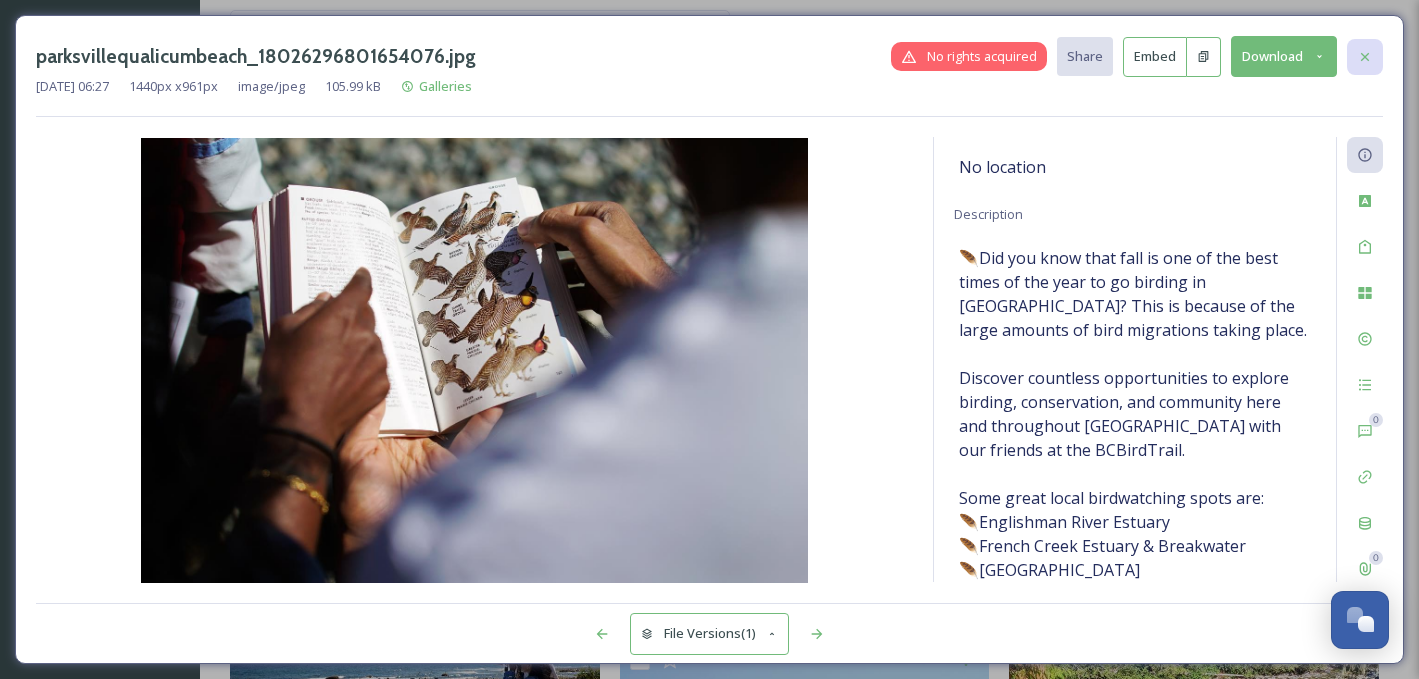 click 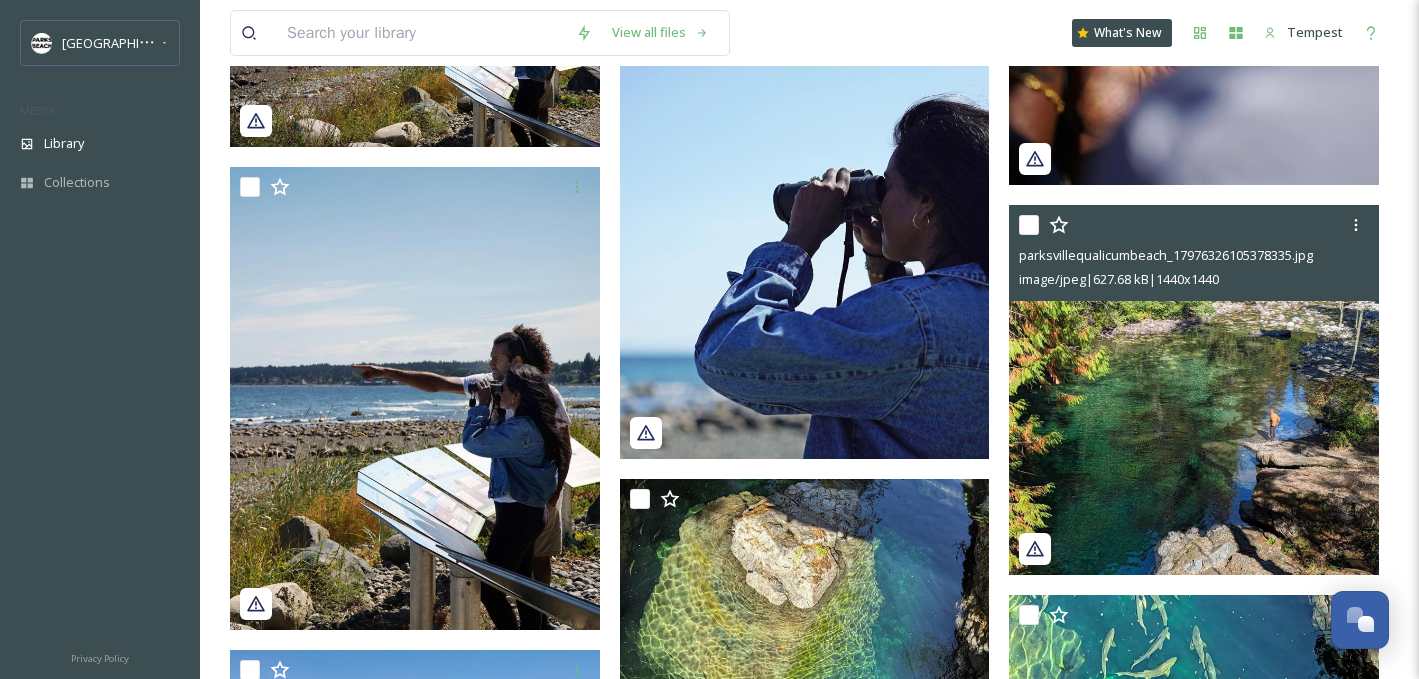 scroll, scrollTop: 9982, scrollLeft: 0, axis: vertical 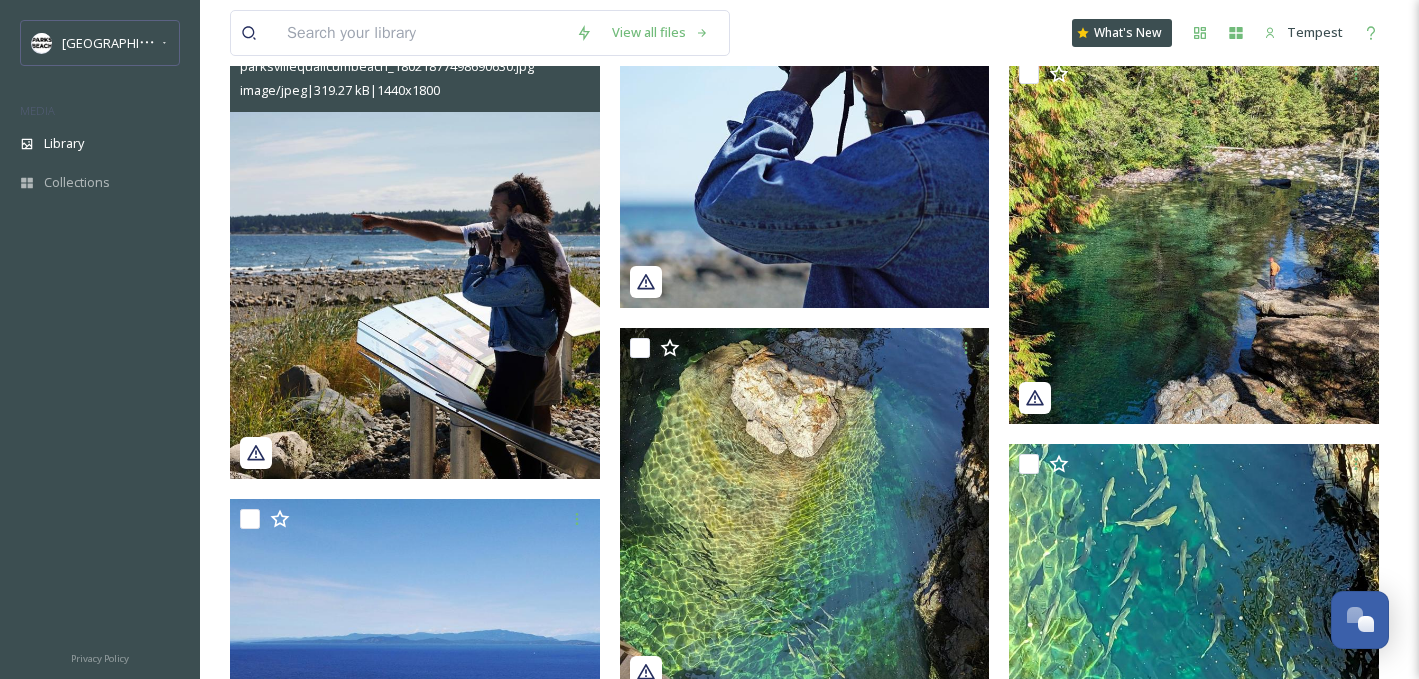 click at bounding box center (415, 247) 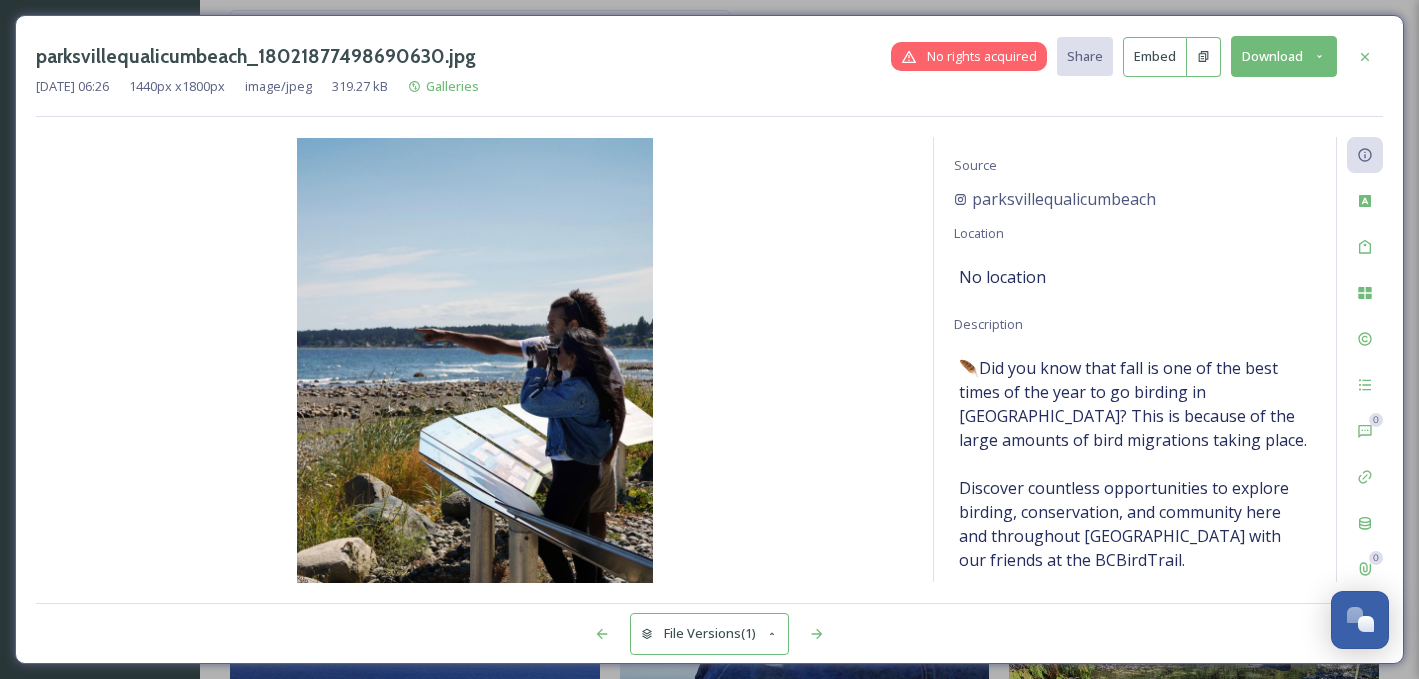 scroll, scrollTop: 0, scrollLeft: 0, axis: both 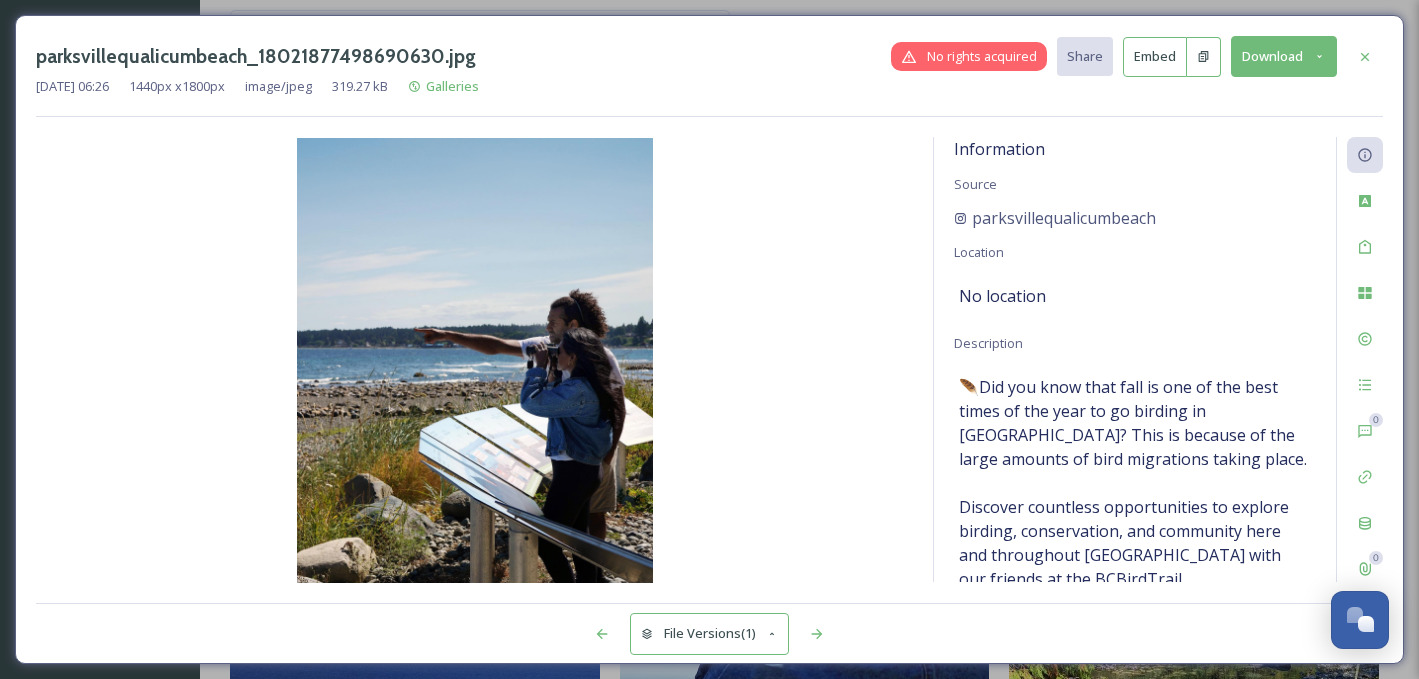 click on "Embed" at bounding box center [1155, 57] 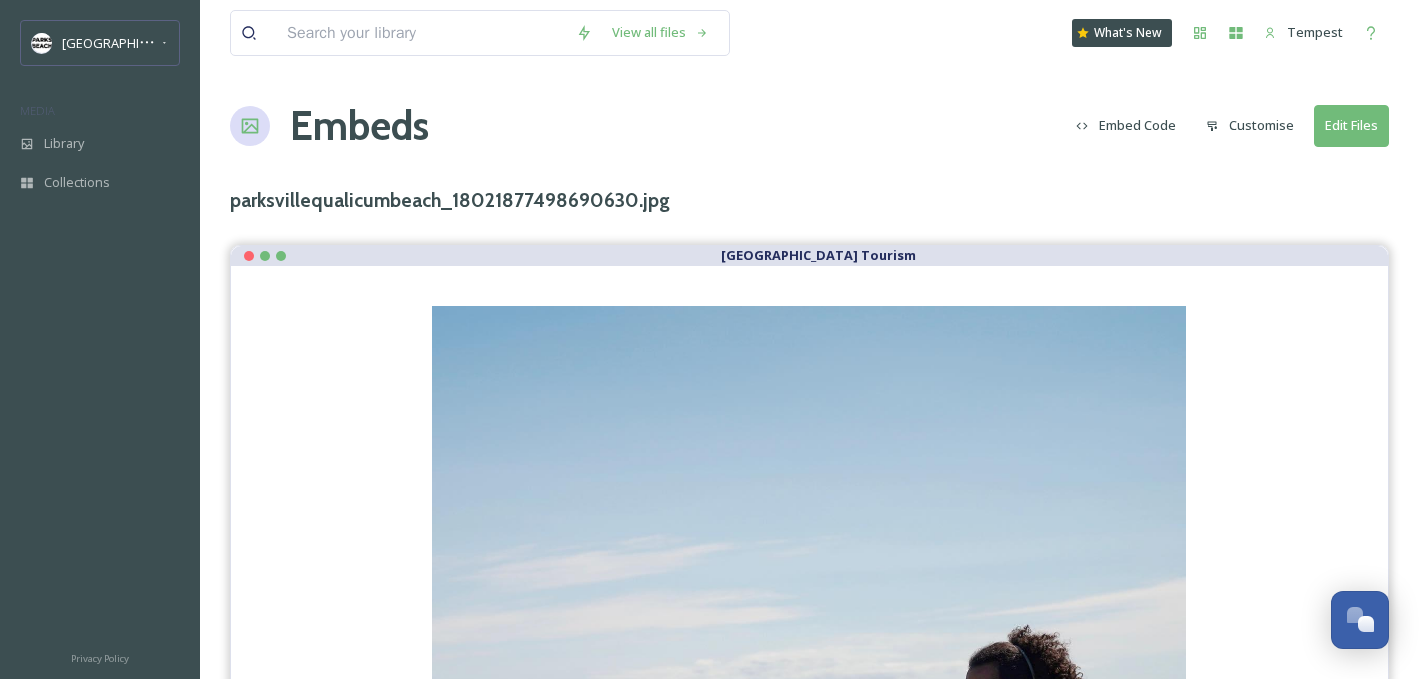 scroll, scrollTop: 29, scrollLeft: 0, axis: vertical 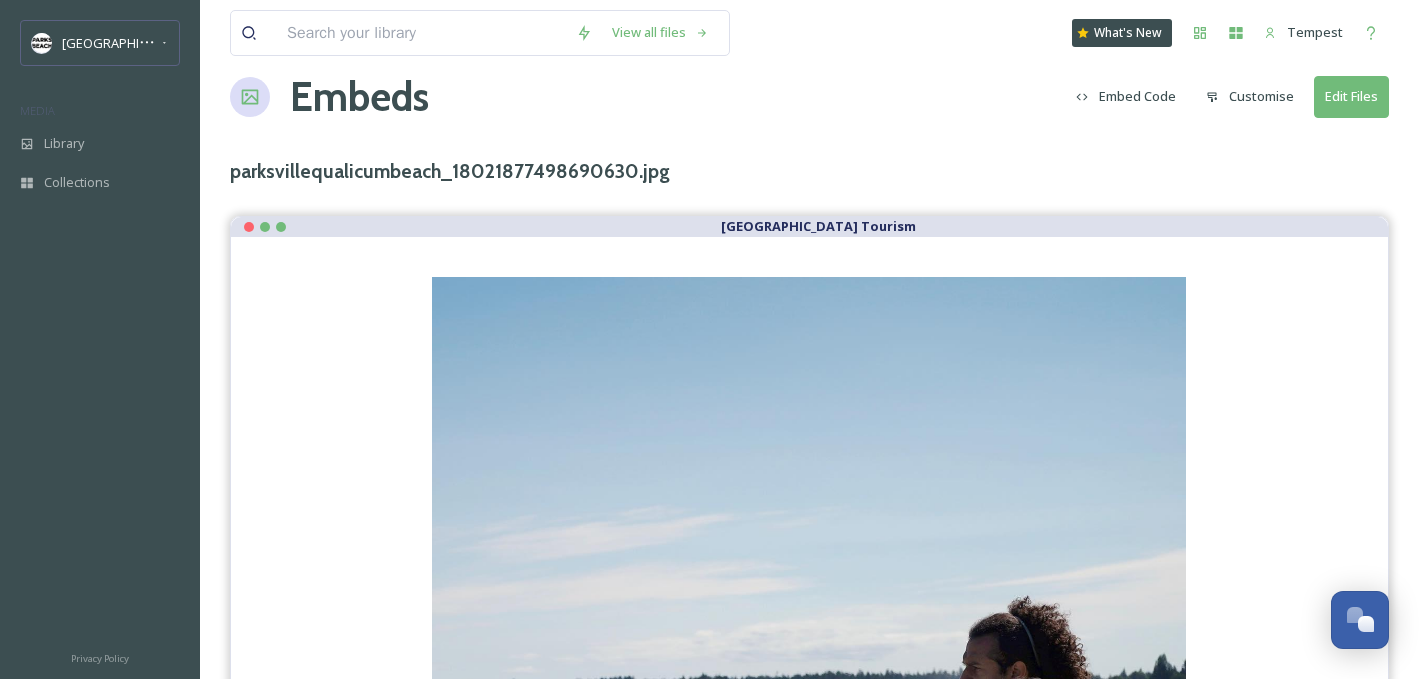 click on "Embed Code" at bounding box center (1126, 96) 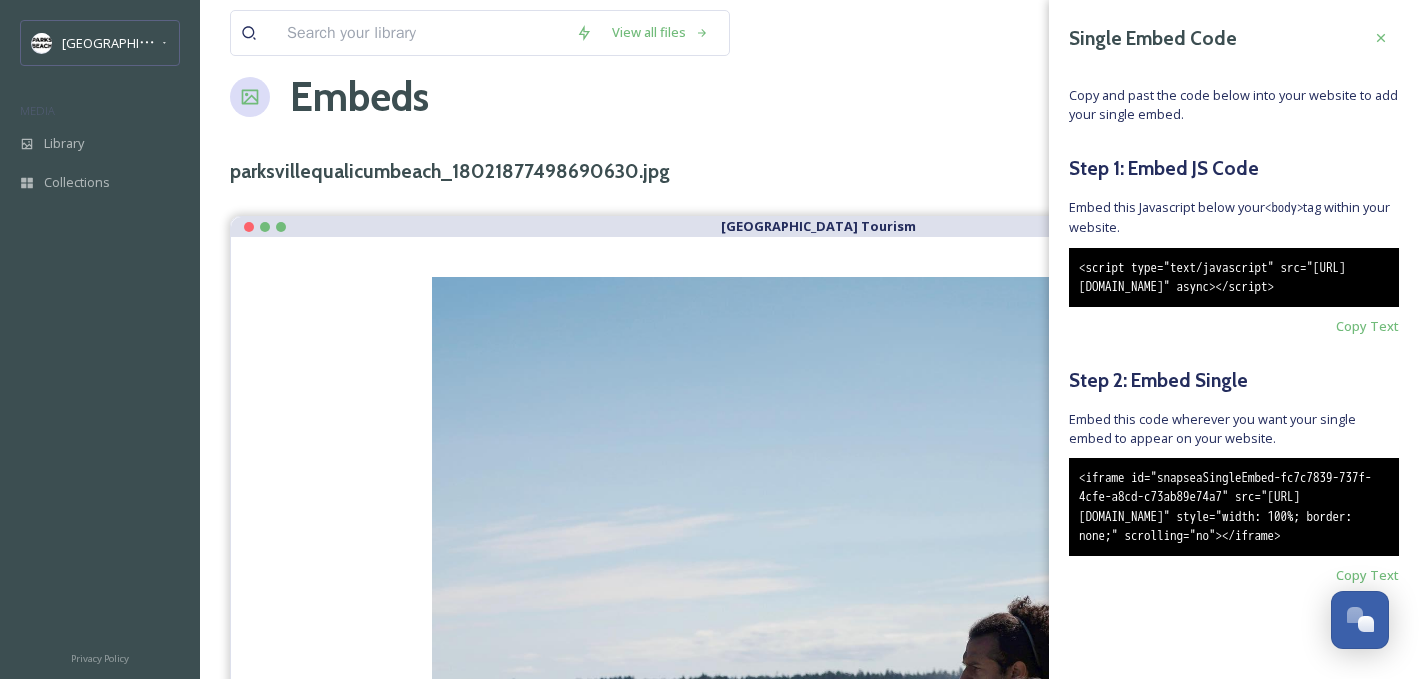 scroll, scrollTop: 63, scrollLeft: 0, axis: vertical 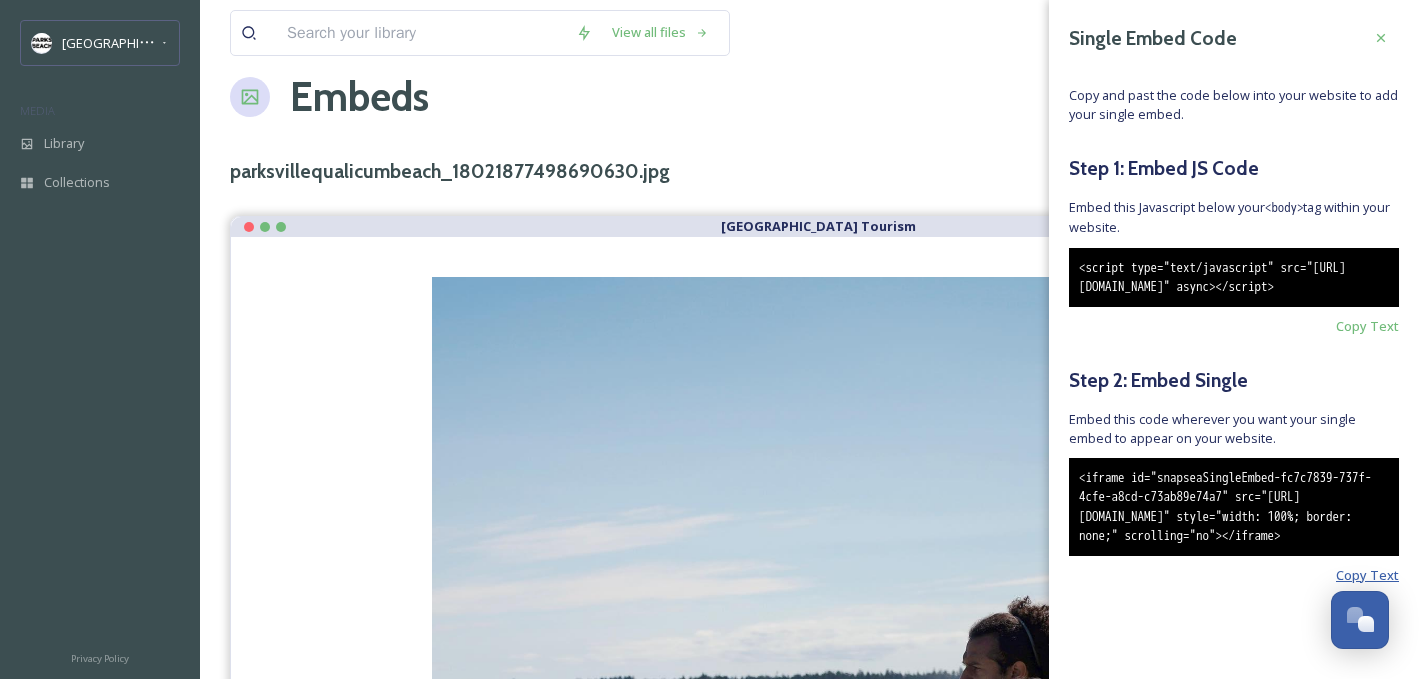 click on "Copy Text" at bounding box center [1367, 575] 